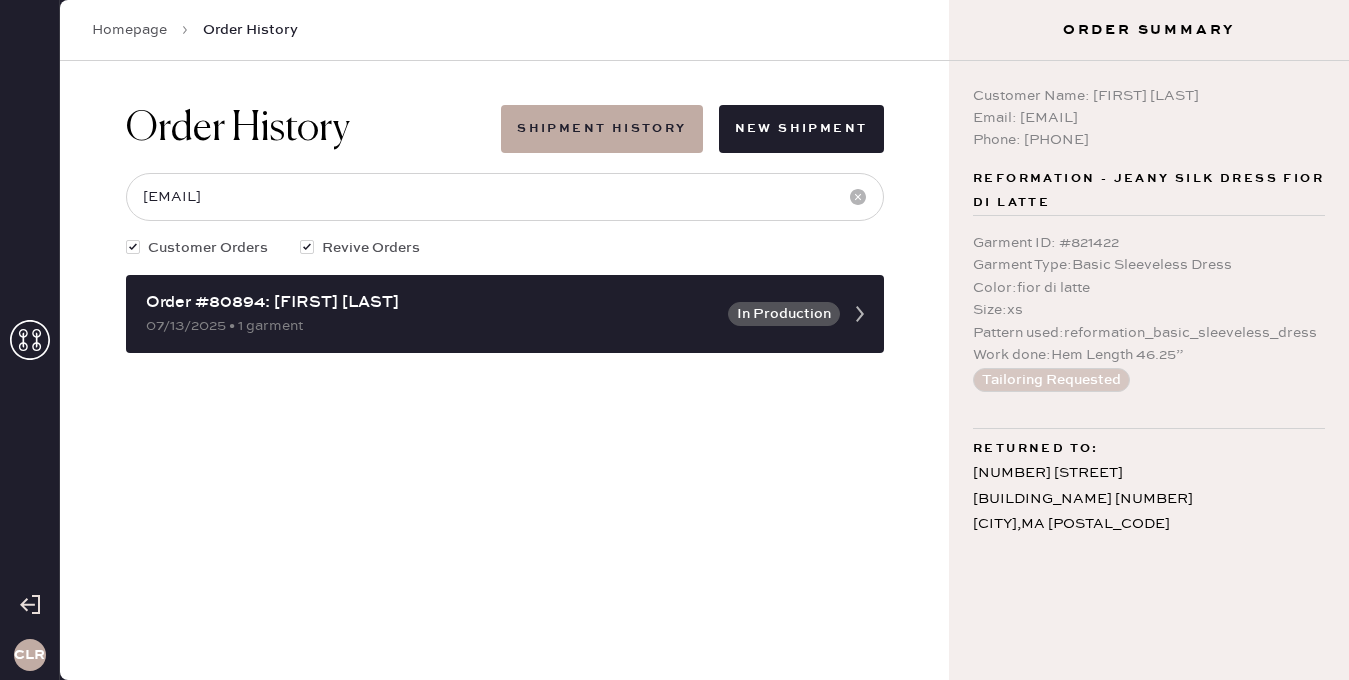 click 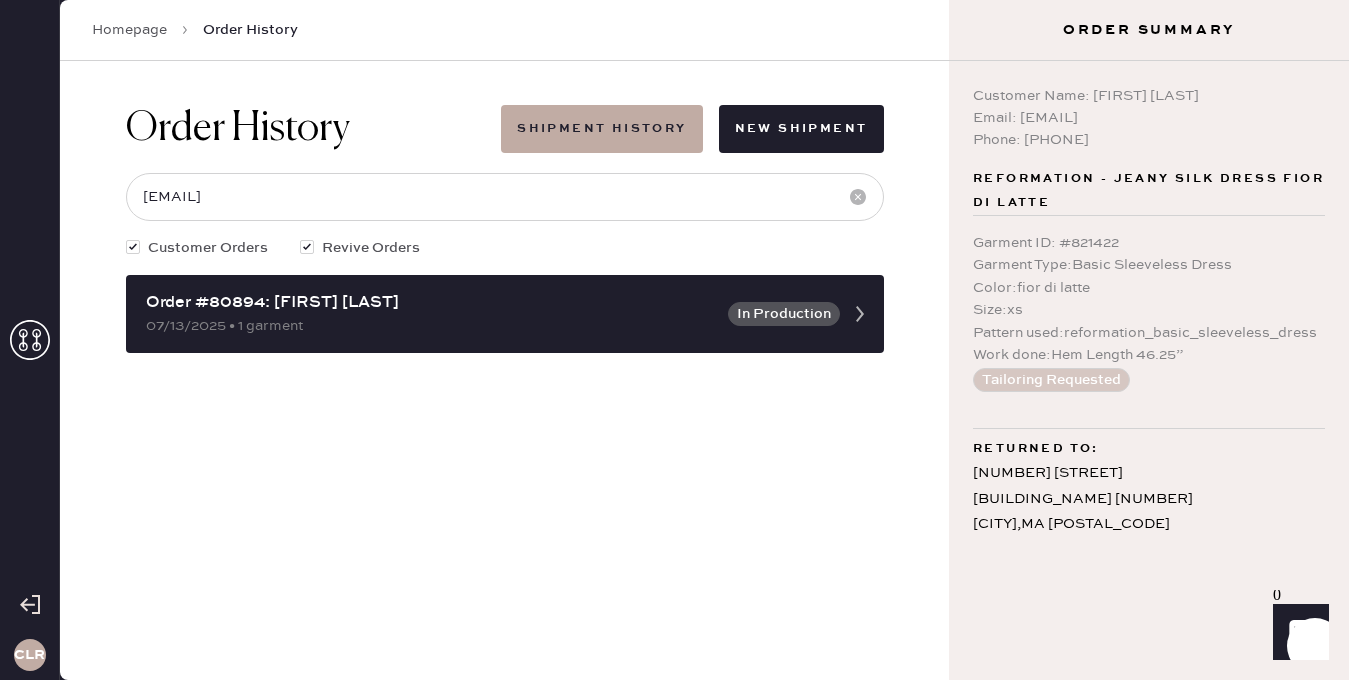 scroll, scrollTop: 0, scrollLeft: 0, axis: both 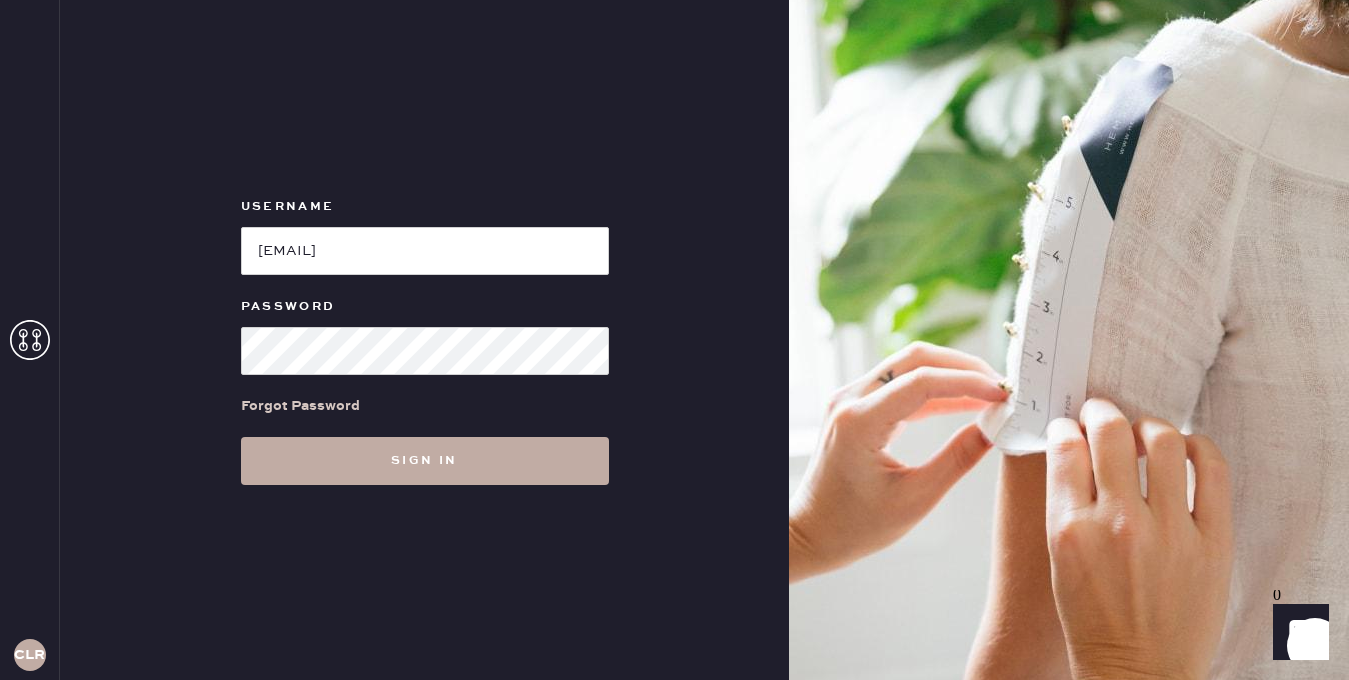 click on "Sign in" at bounding box center [425, 461] 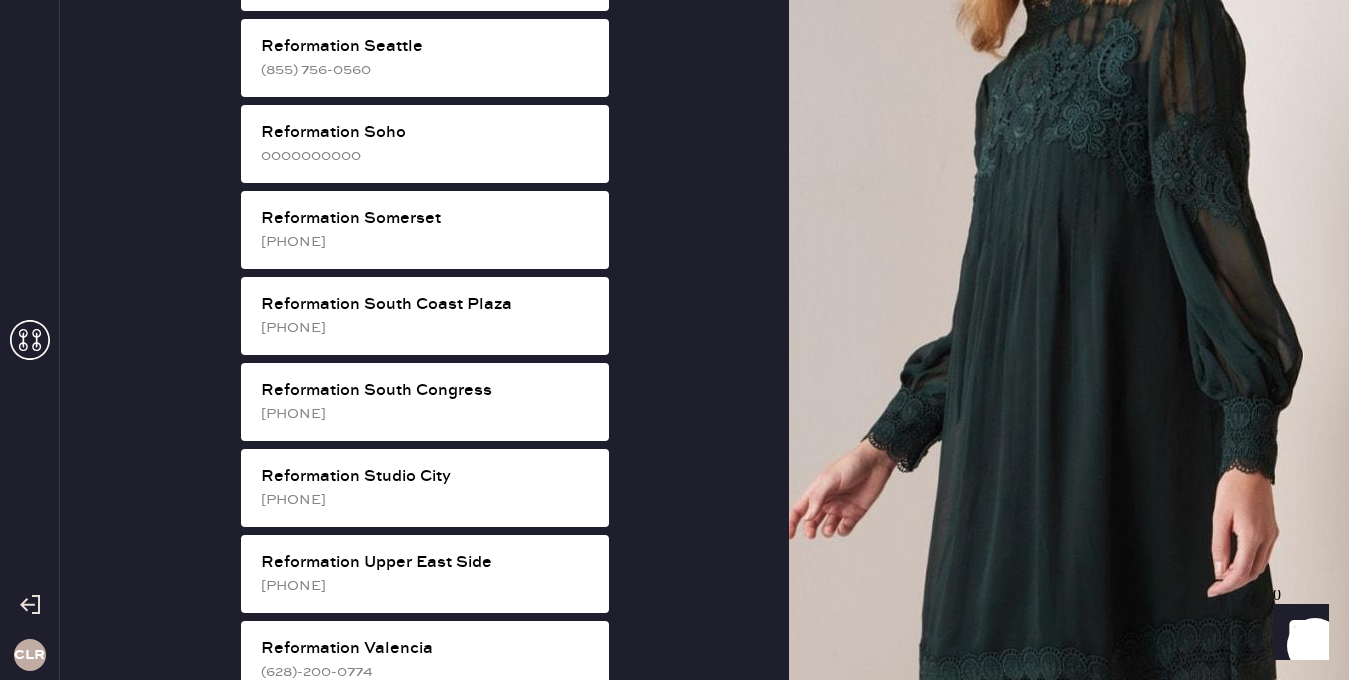scroll, scrollTop: 3382, scrollLeft: 0, axis: vertical 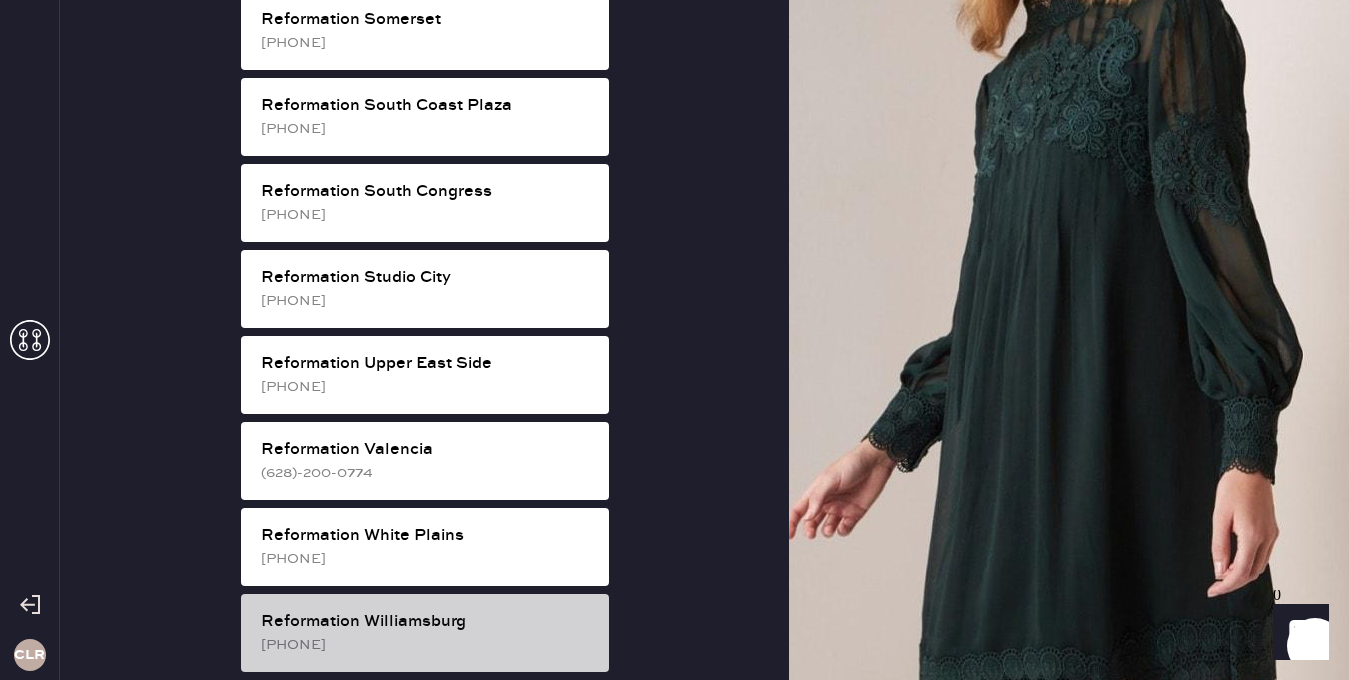 click on "Reformation Williamsburg" at bounding box center (427, 622) 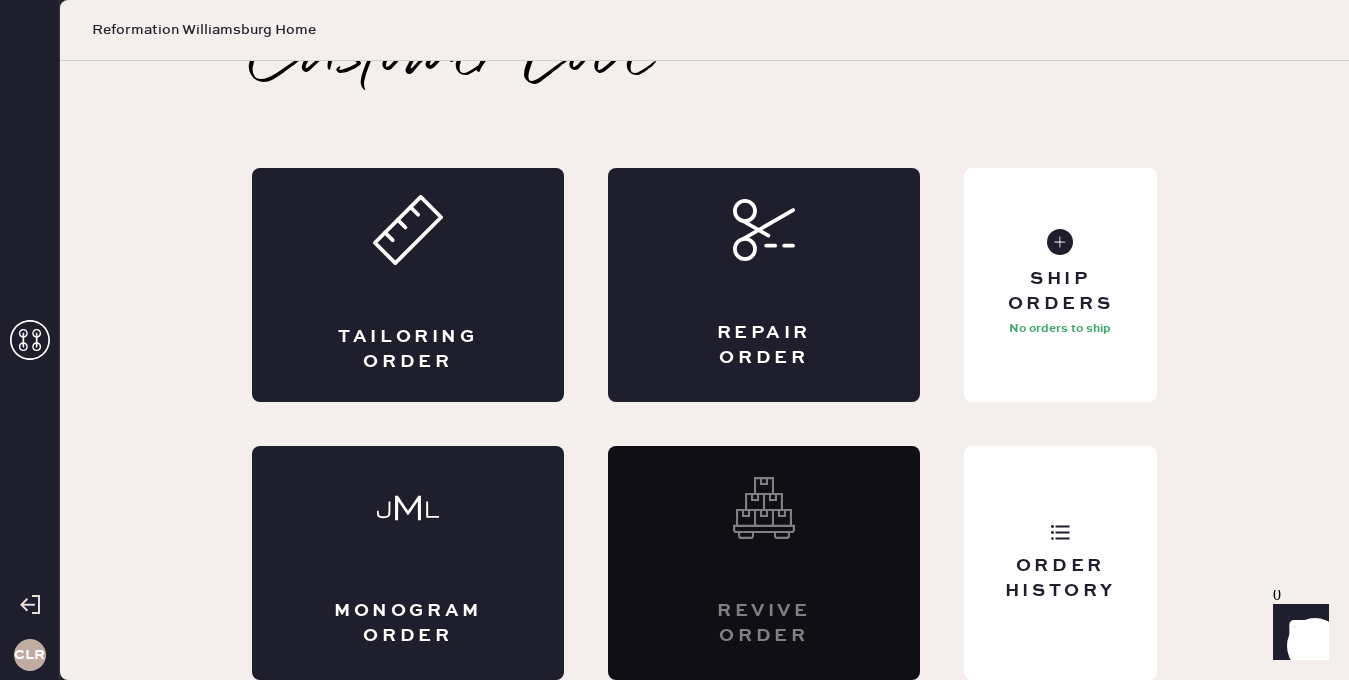 scroll, scrollTop: 45, scrollLeft: 0, axis: vertical 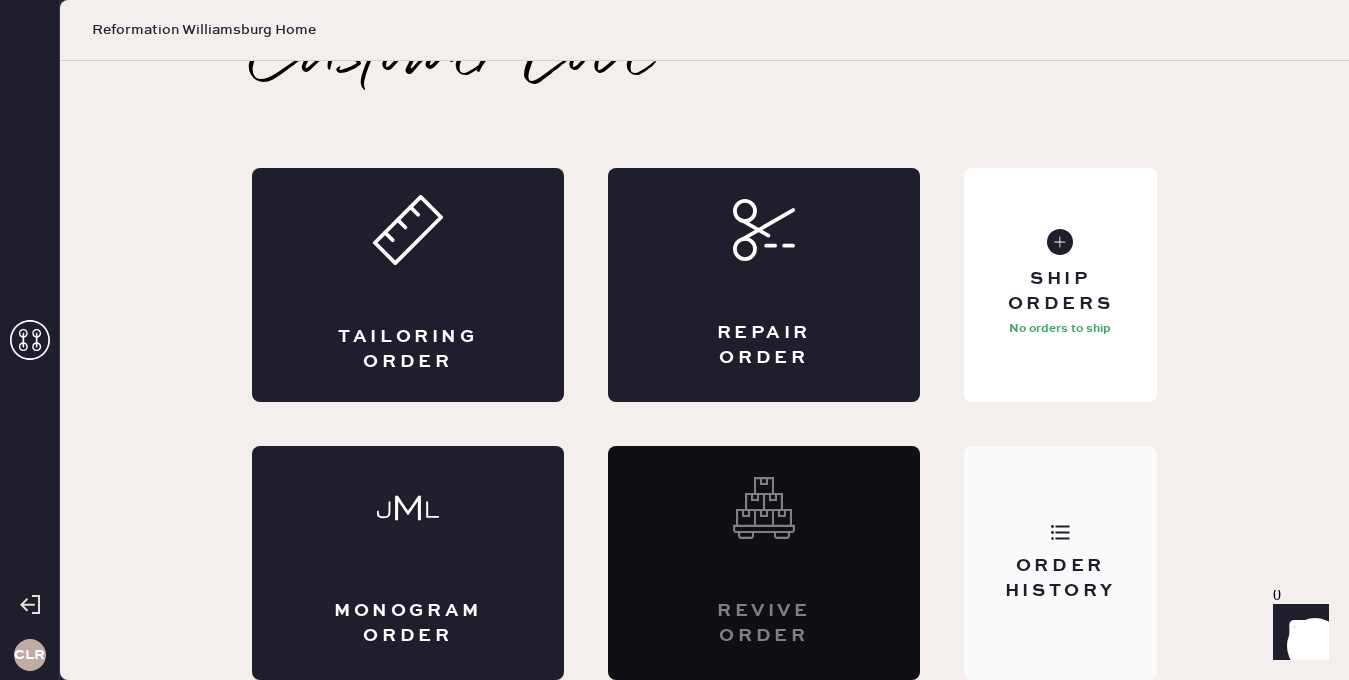 click on "Order History" at bounding box center [1060, 563] 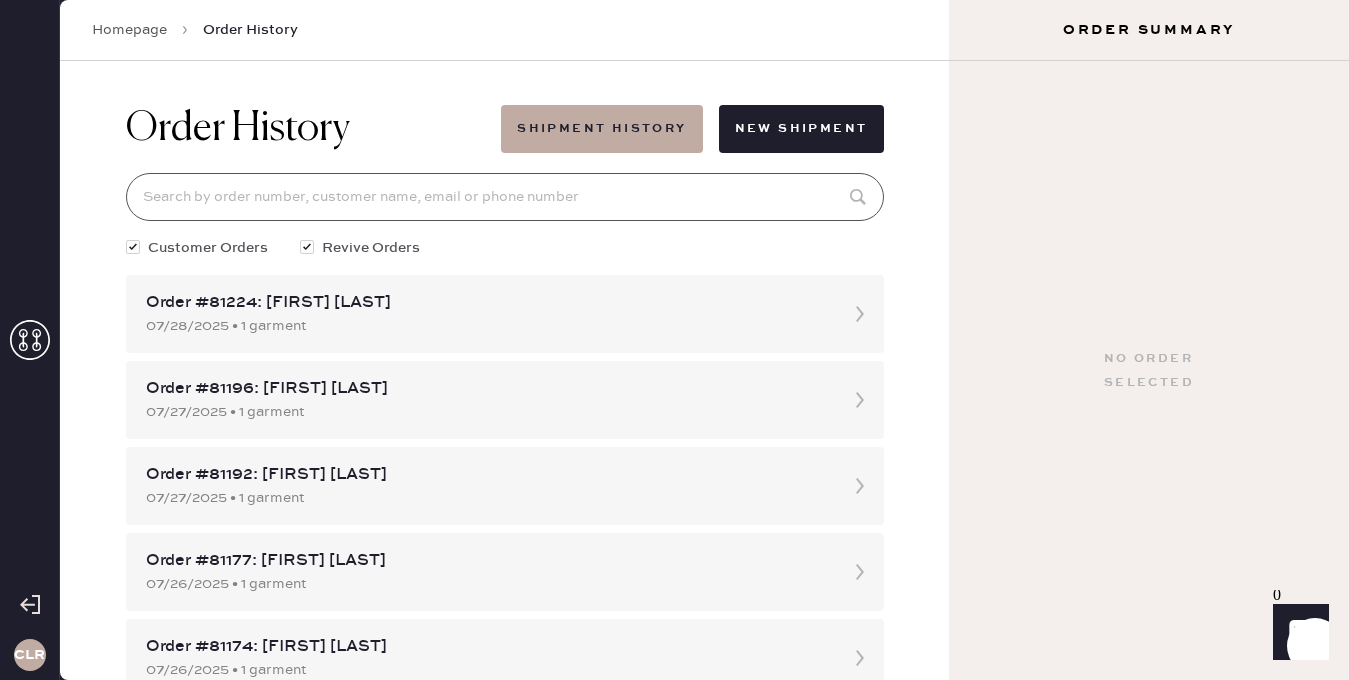 click at bounding box center (505, 197) 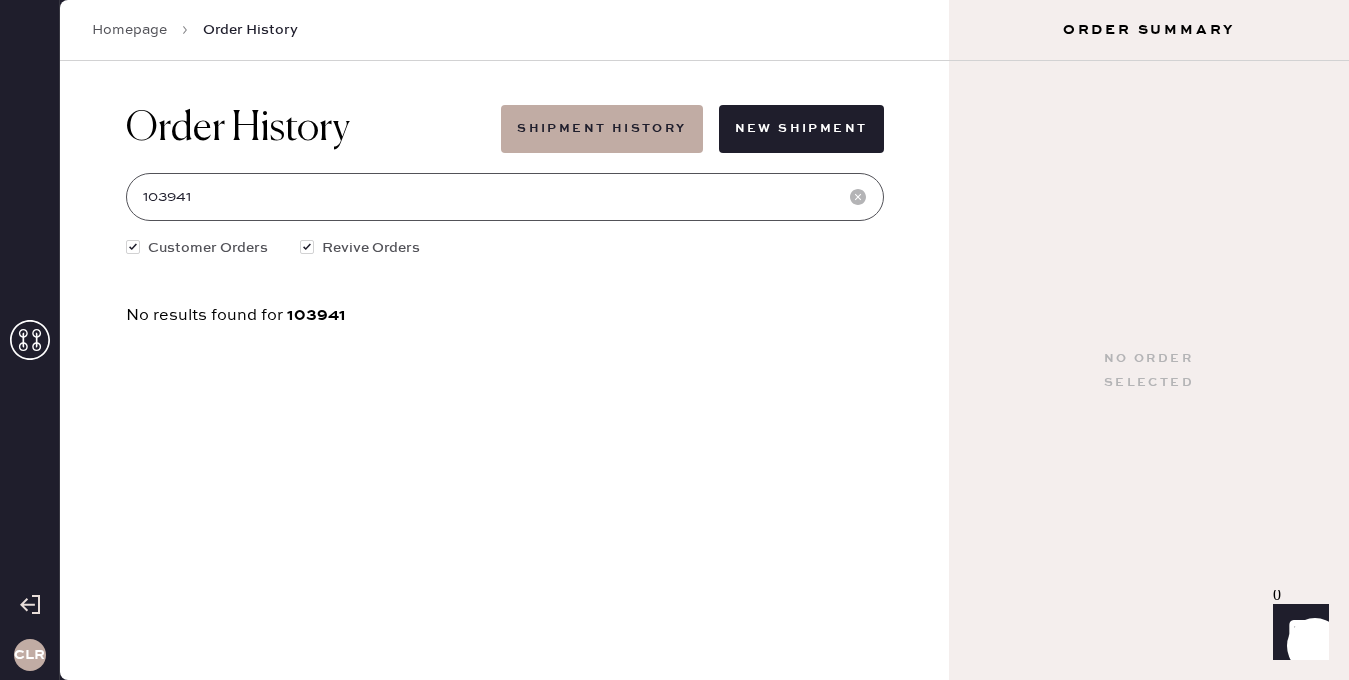 type on "103941" 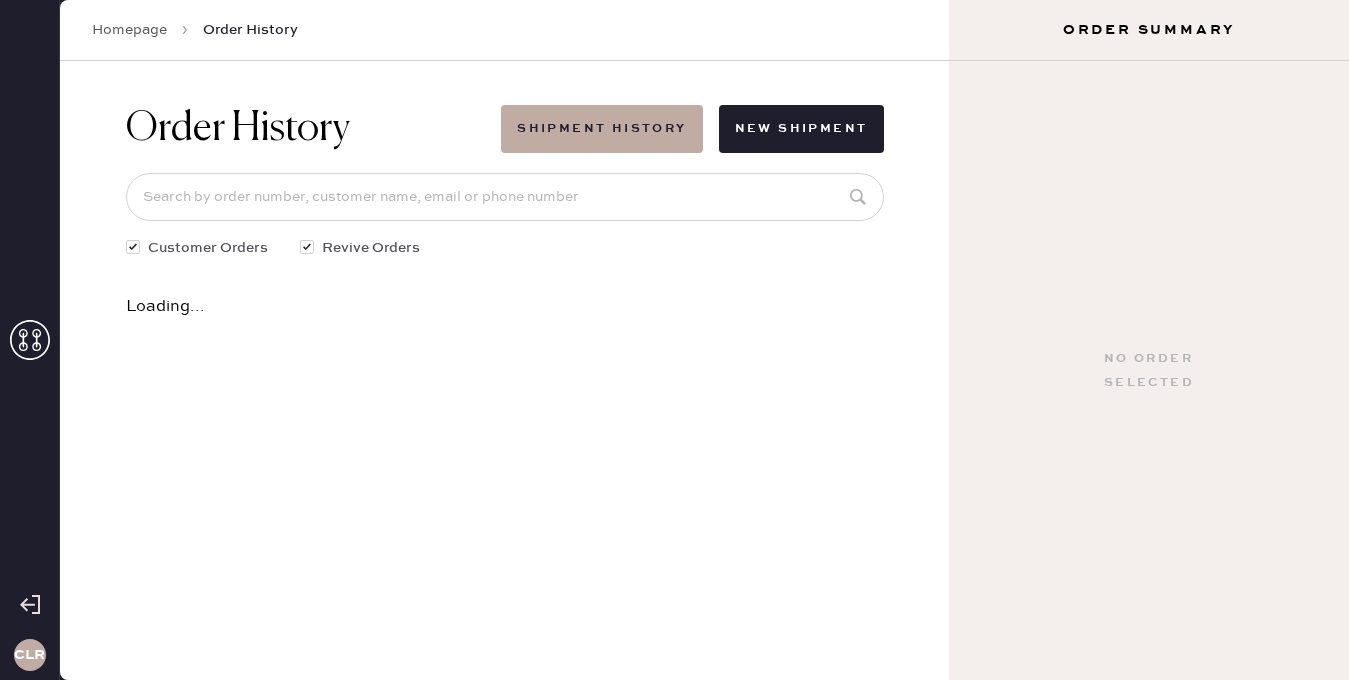 scroll, scrollTop: 0, scrollLeft: 0, axis: both 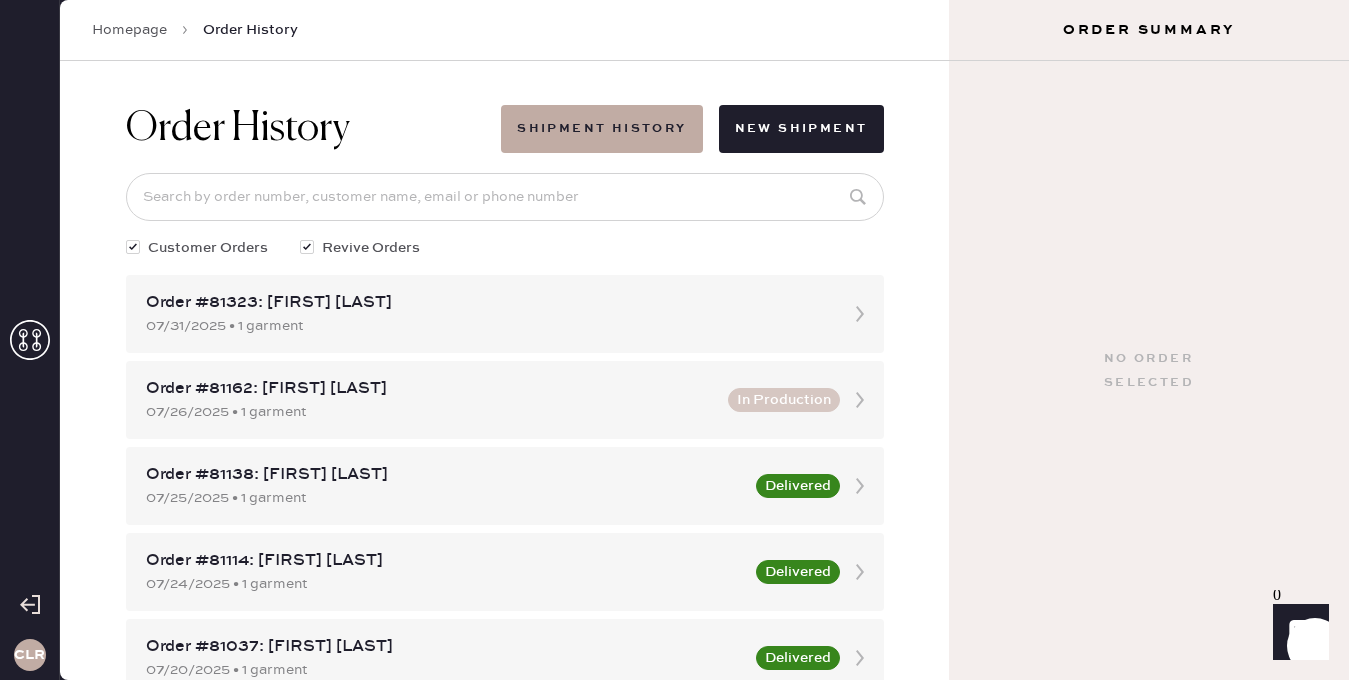 click 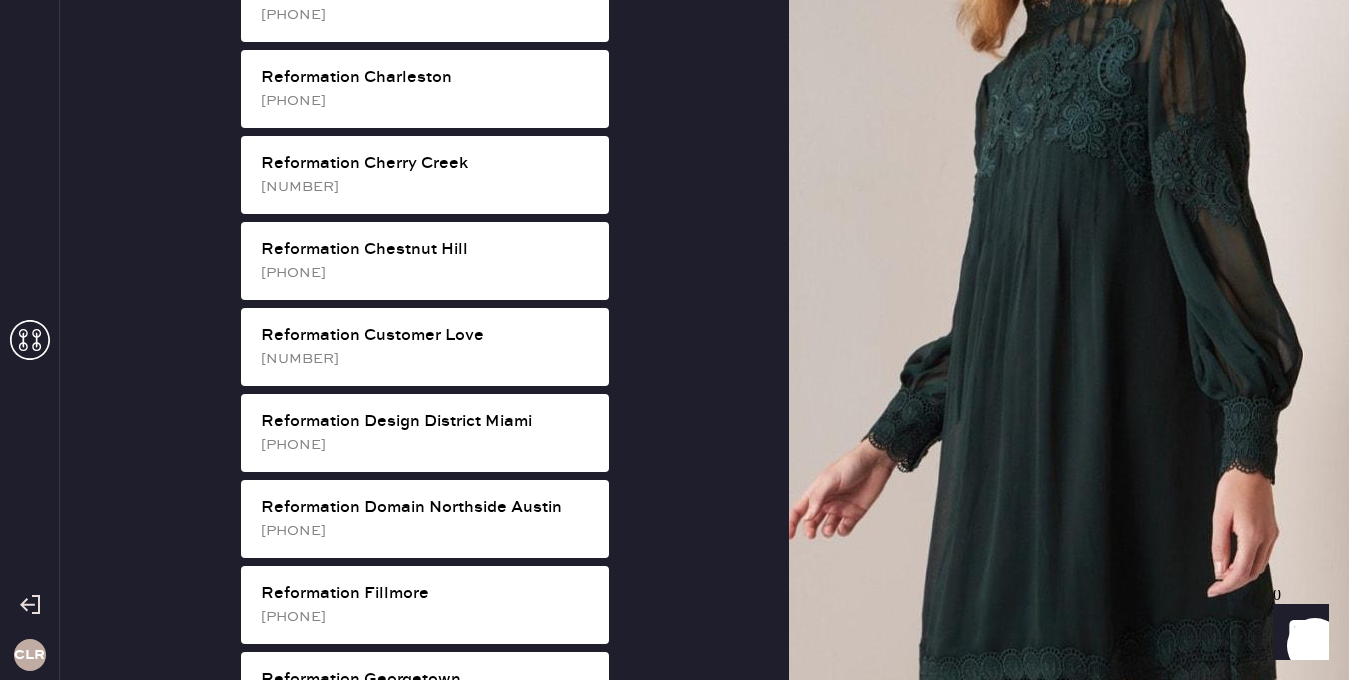 scroll, scrollTop: 815, scrollLeft: 0, axis: vertical 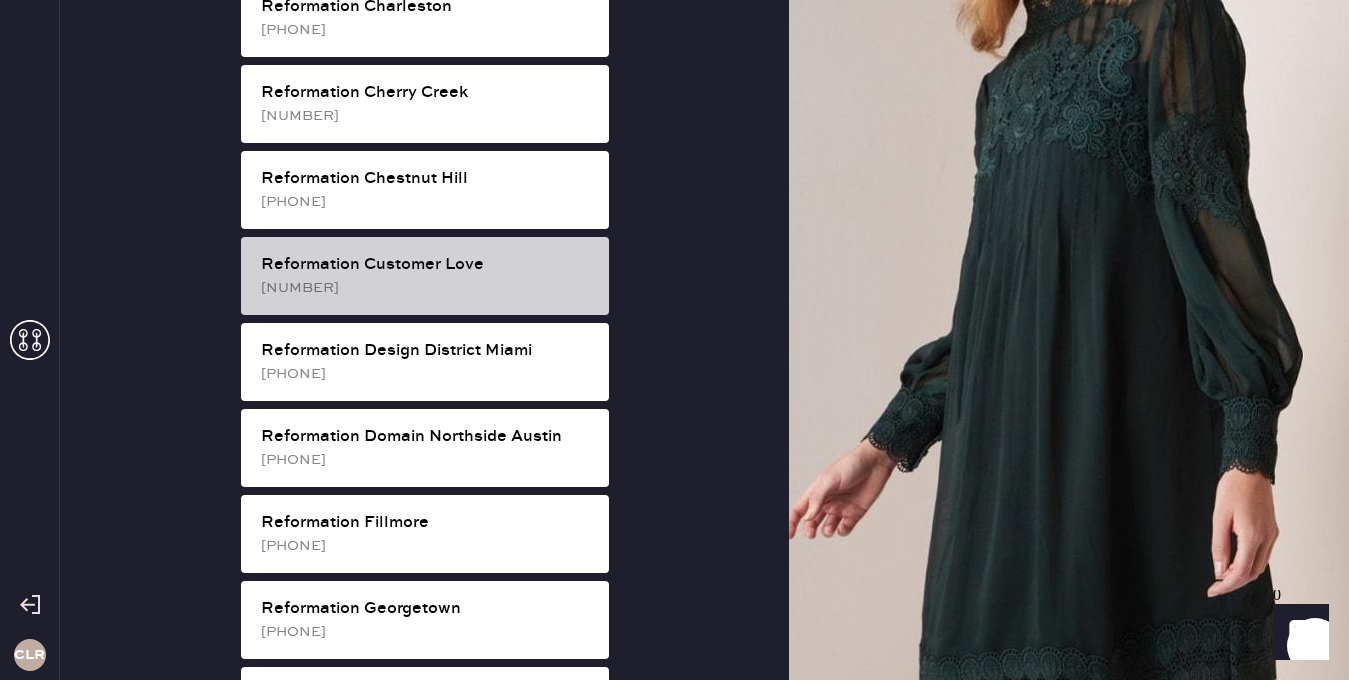 click on "Reformation Customer Love 2069403308" at bounding box center [425, 276] 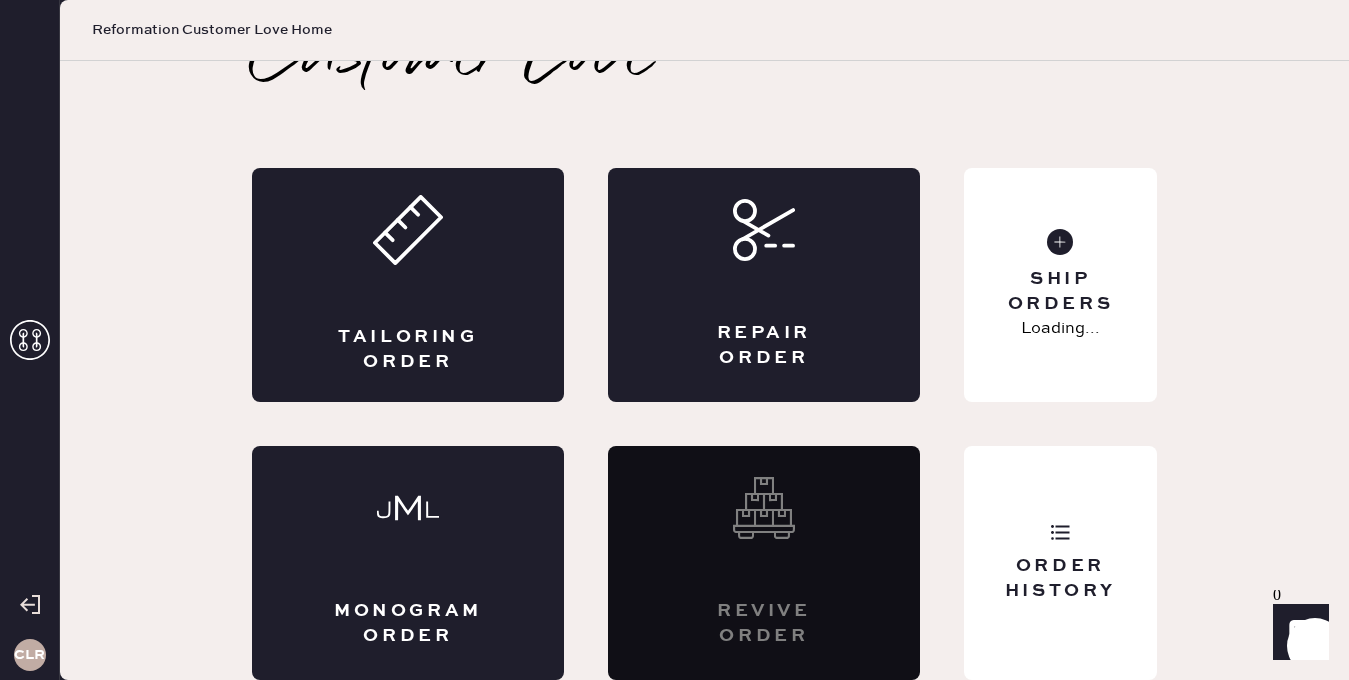 scroll, scrollTop: 45, scrollLeft: 0, axis: vertical 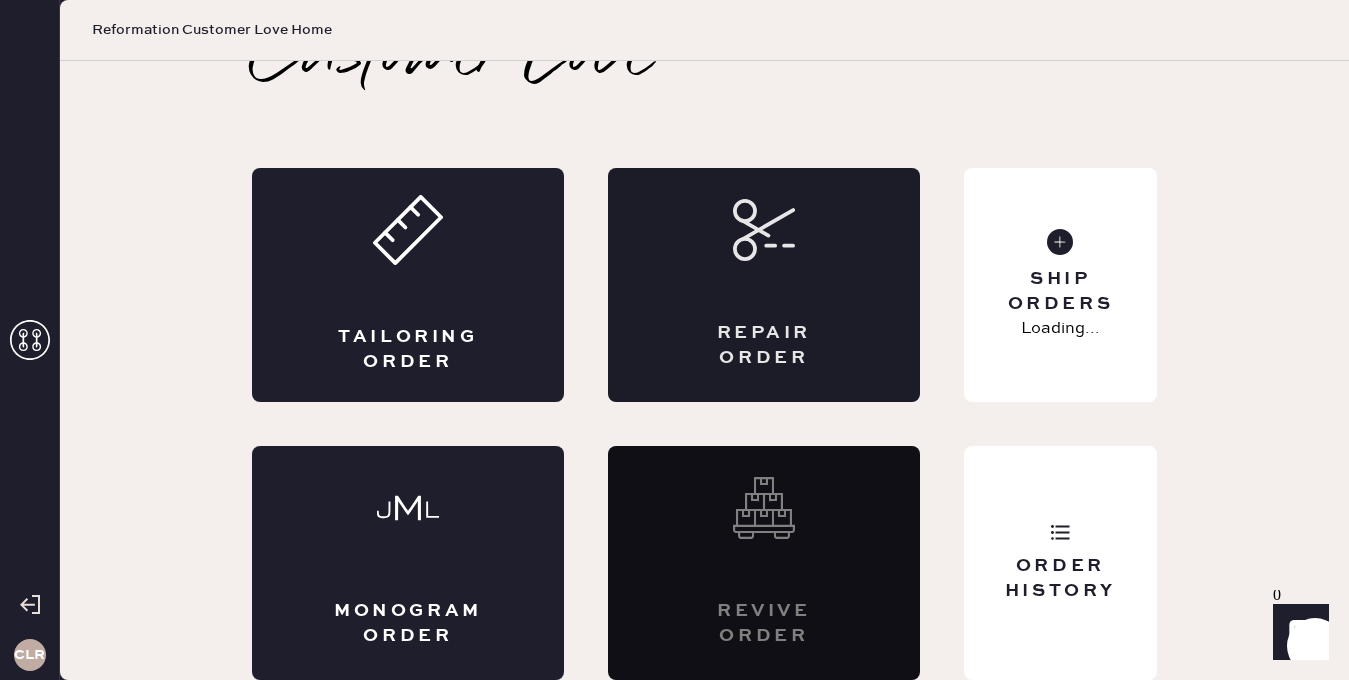 click on "Repair Order" at bounding box center [764, 285] 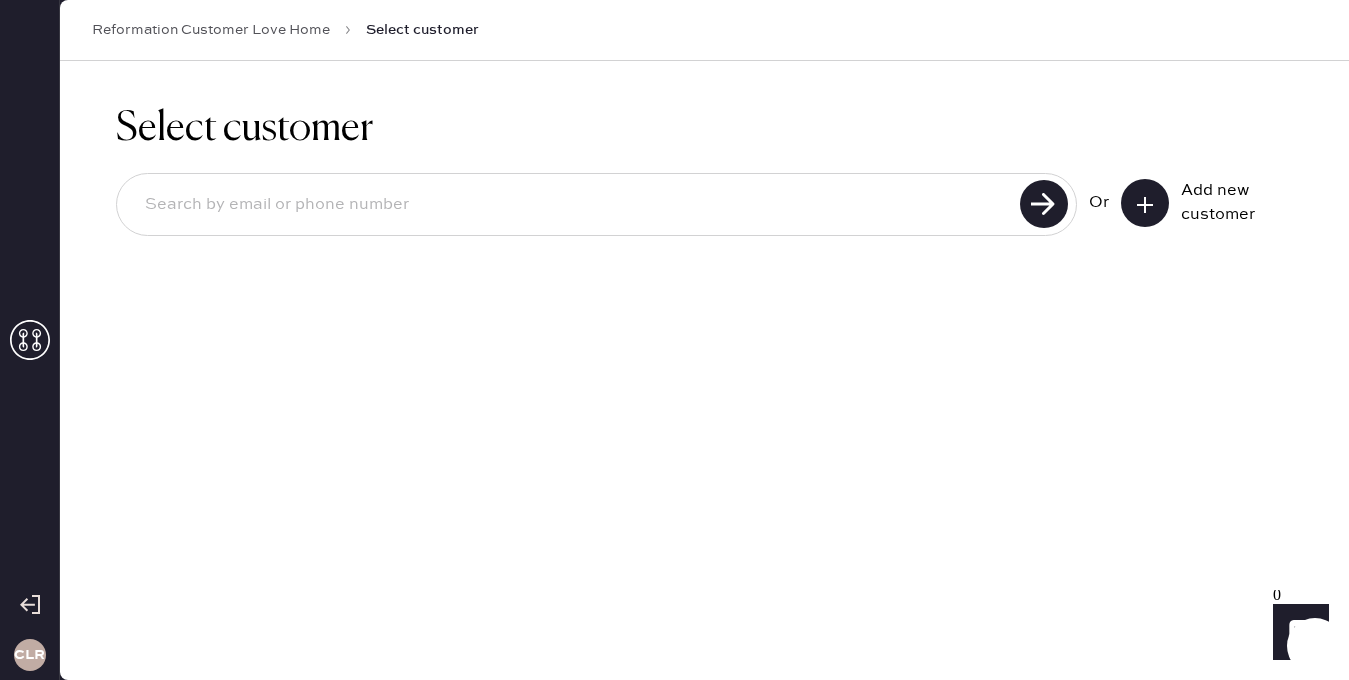 click 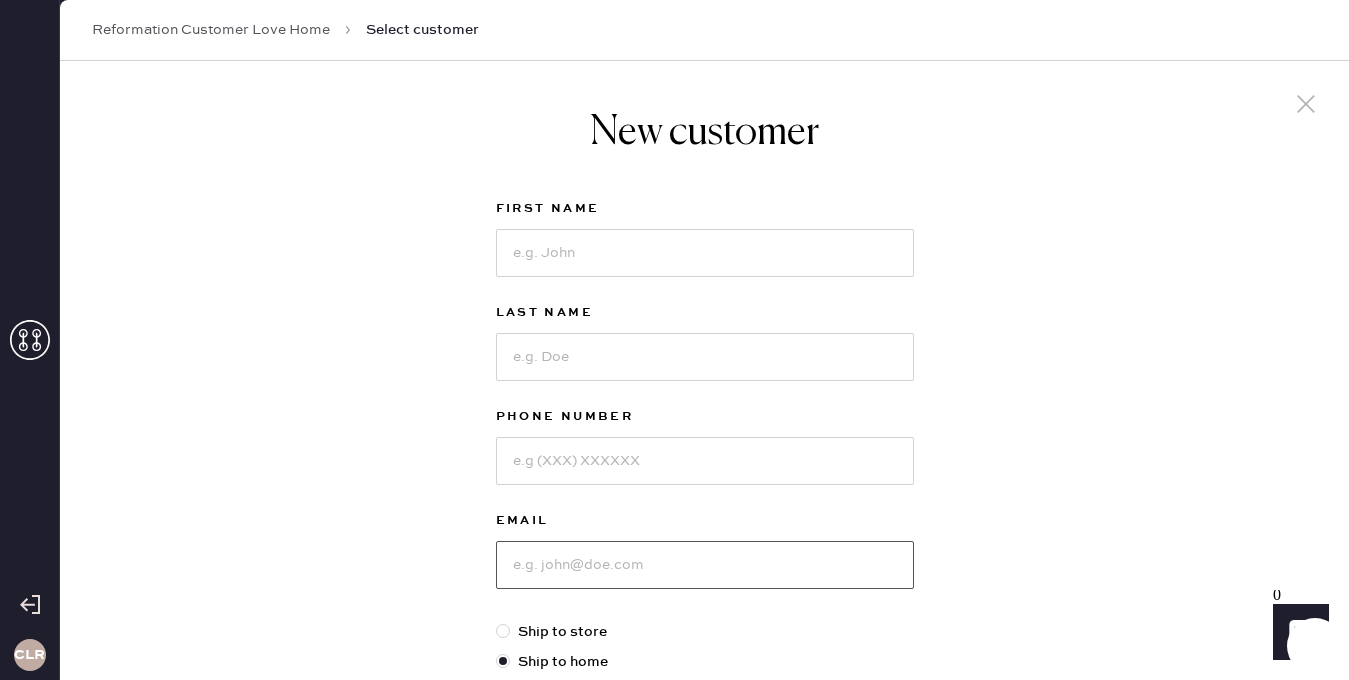 click at bounding box center [705, 565] 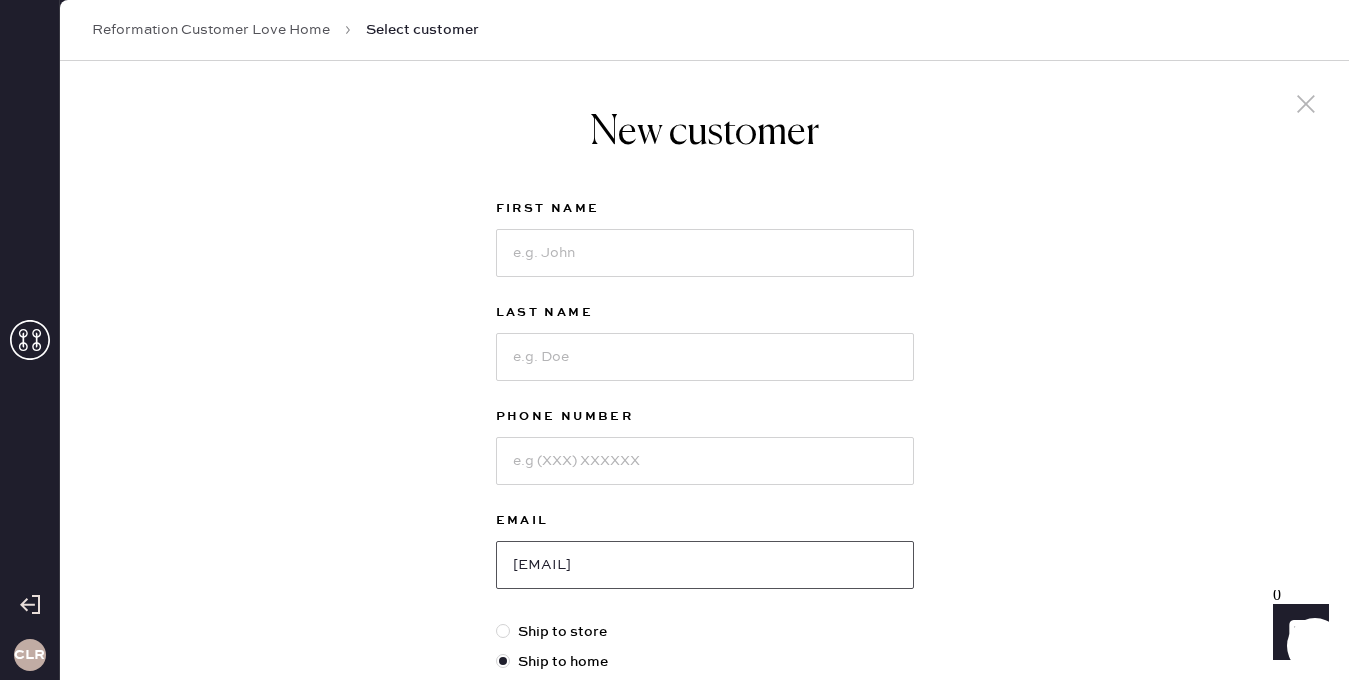 type on "lidiagklein2003@gmail.com" 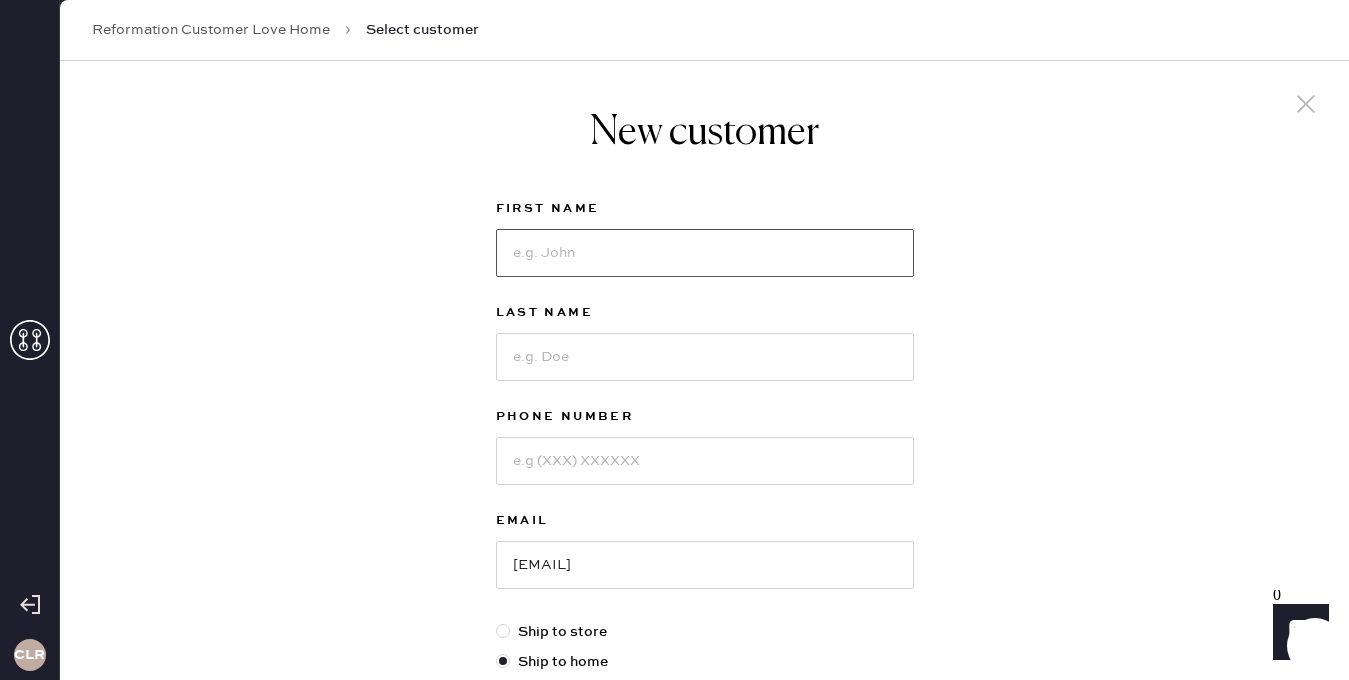 click at bounding box center (705, 253) 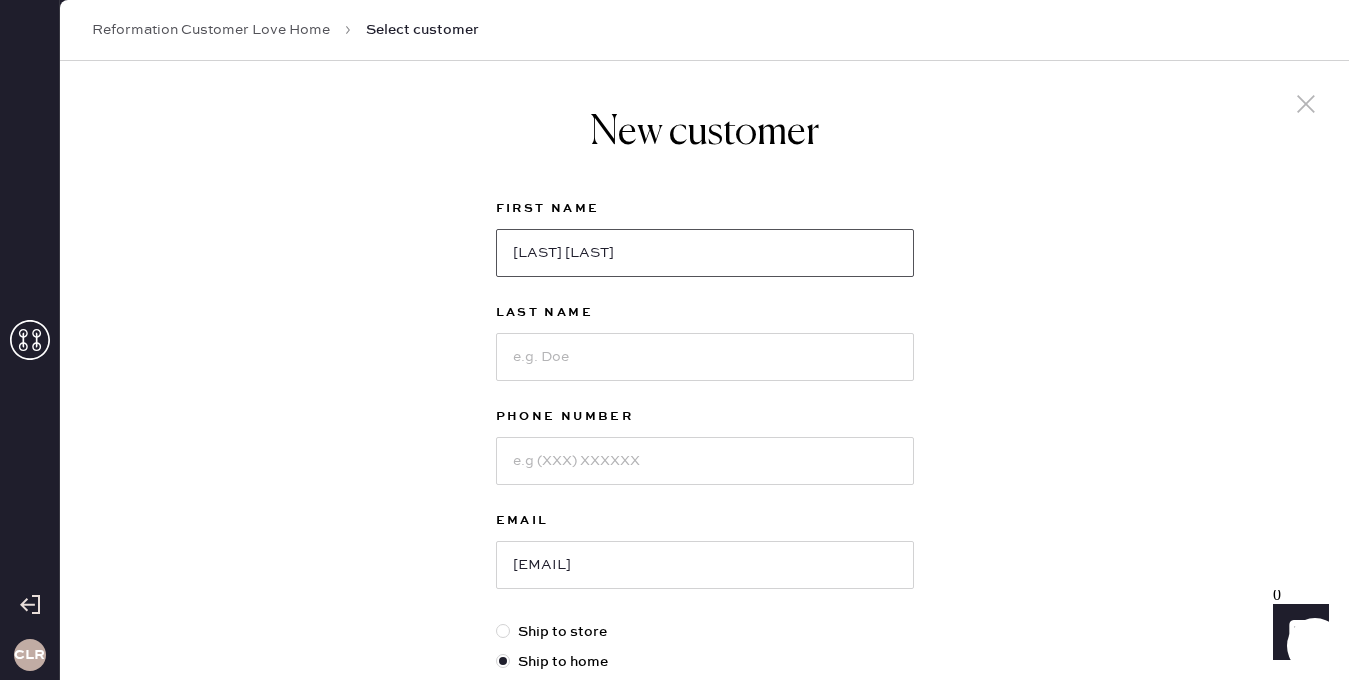 drag, startPoint x: 550, startPoint y: 253, endPoint x: 625, endPoint y: 252, distance: 75.00667 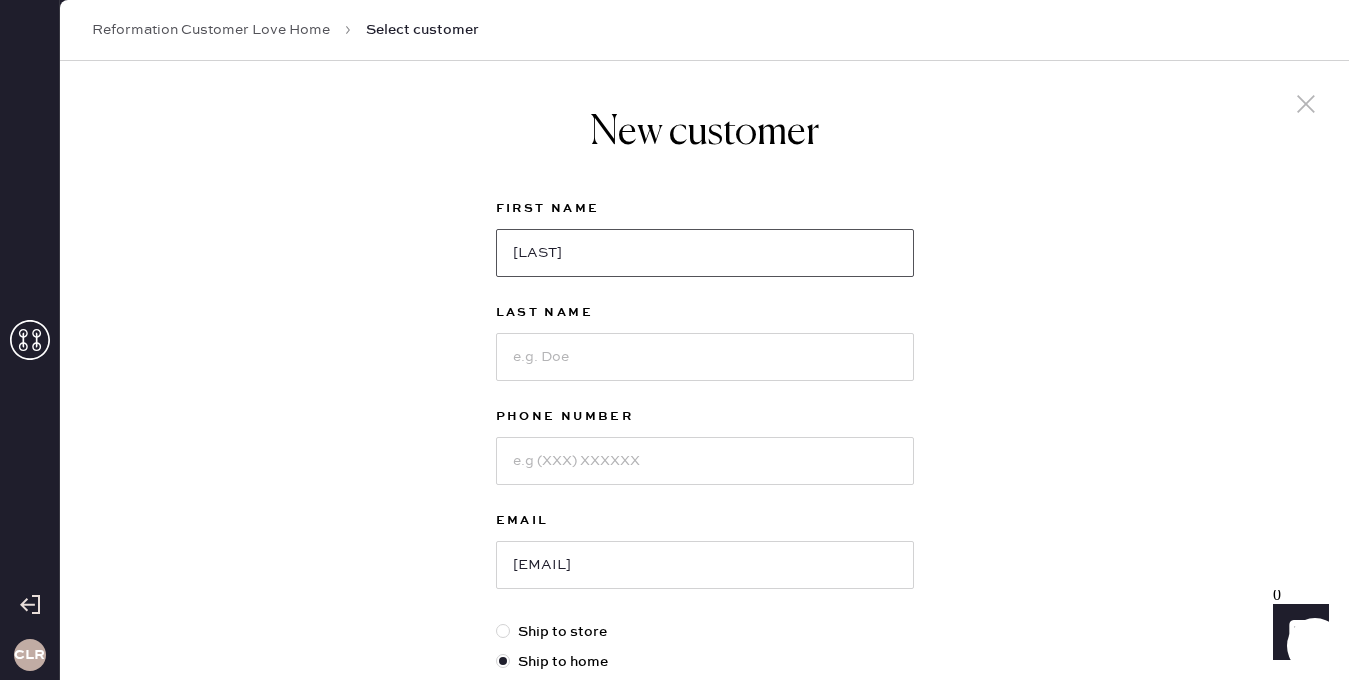 type on "Lidia" 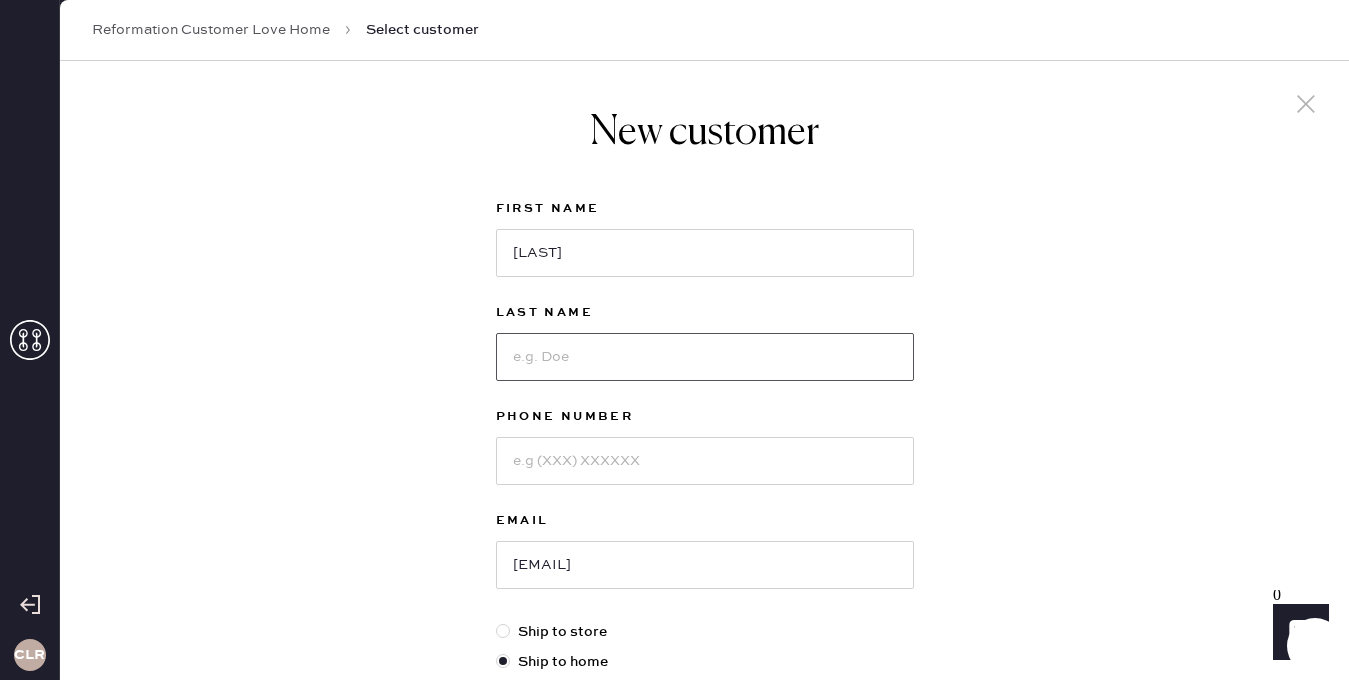 click at bounding box center [705, 357] 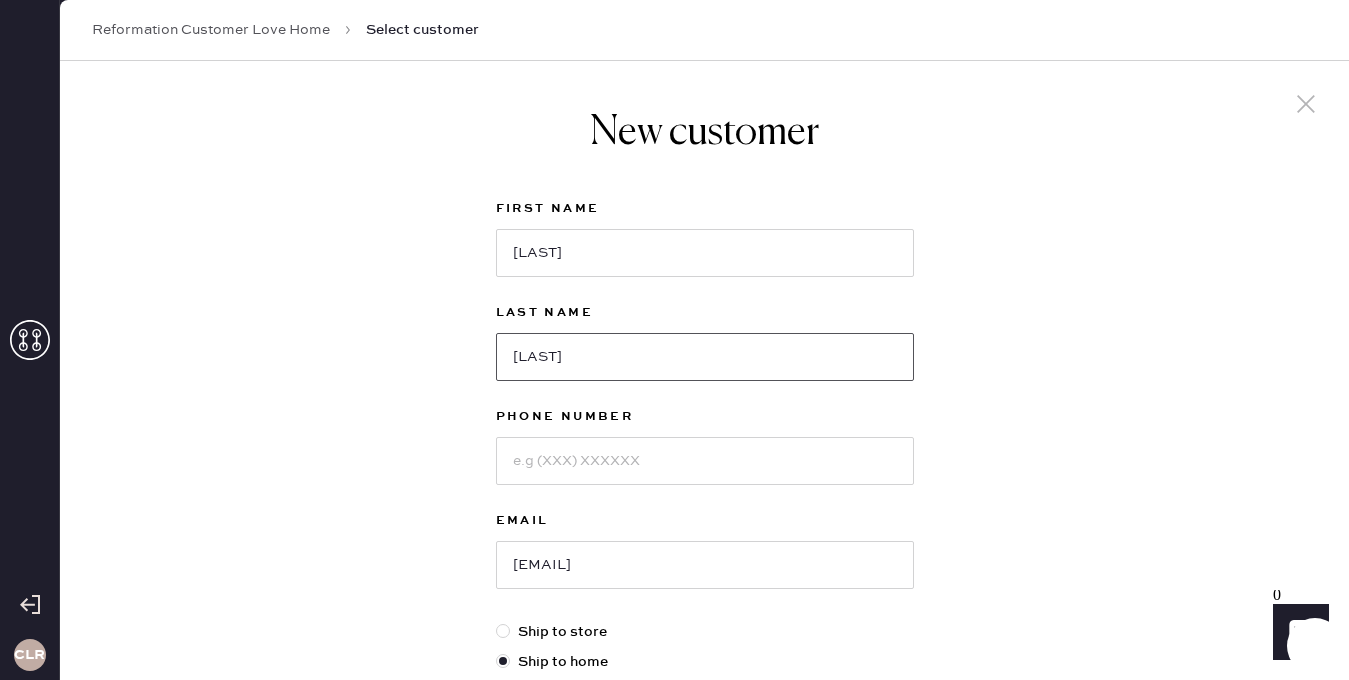 type on "Klein" 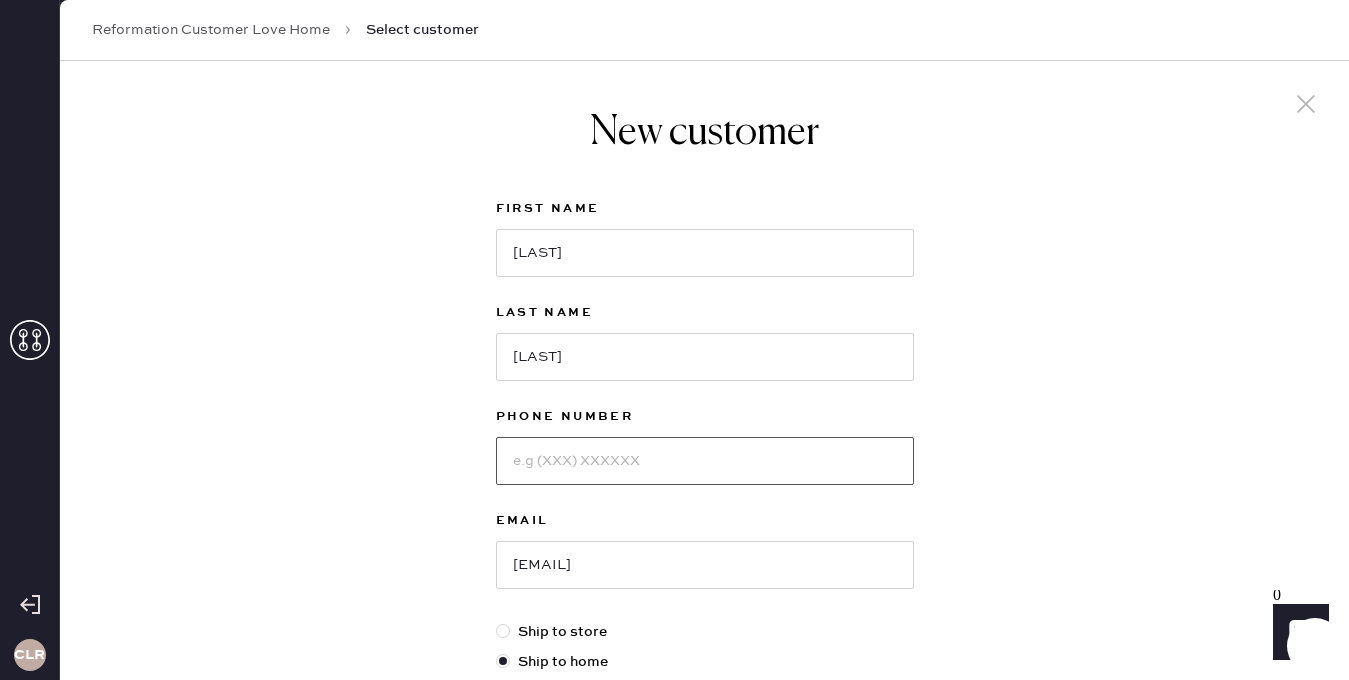click at bounding box center [705, 461] 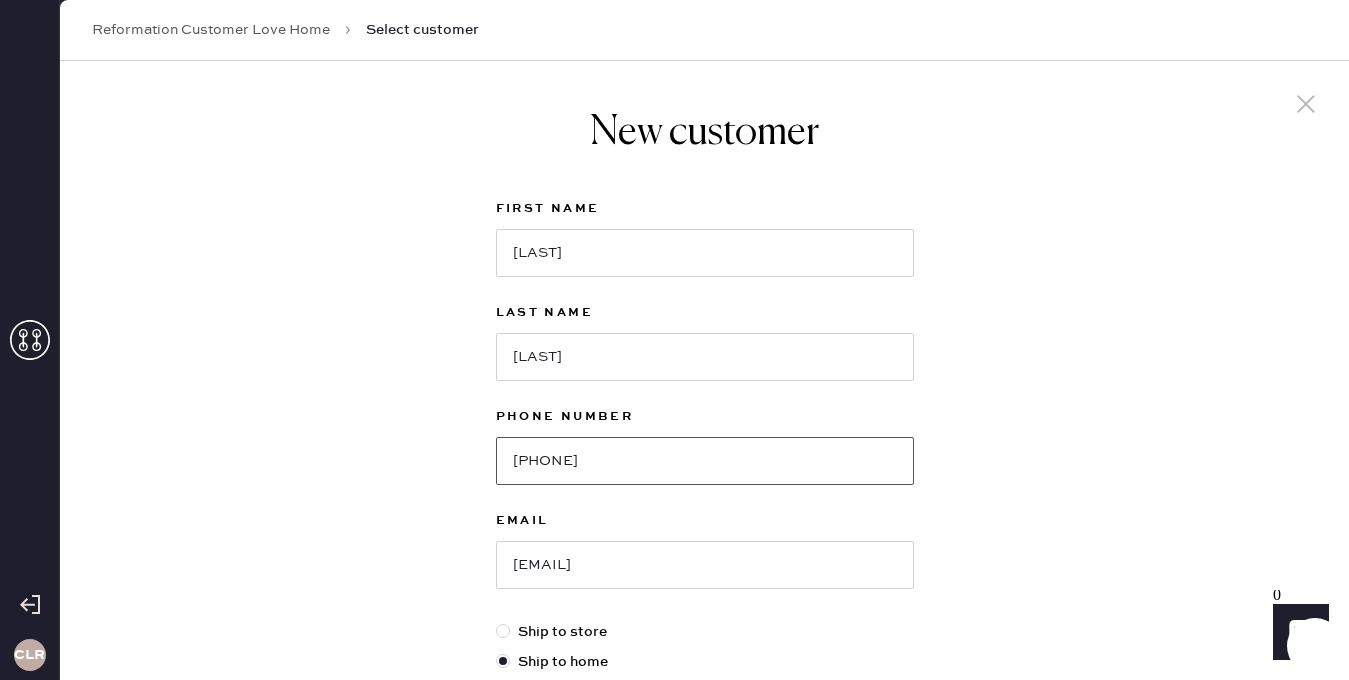 click on "(203) 414-8188" at bounding box center [705, 461] 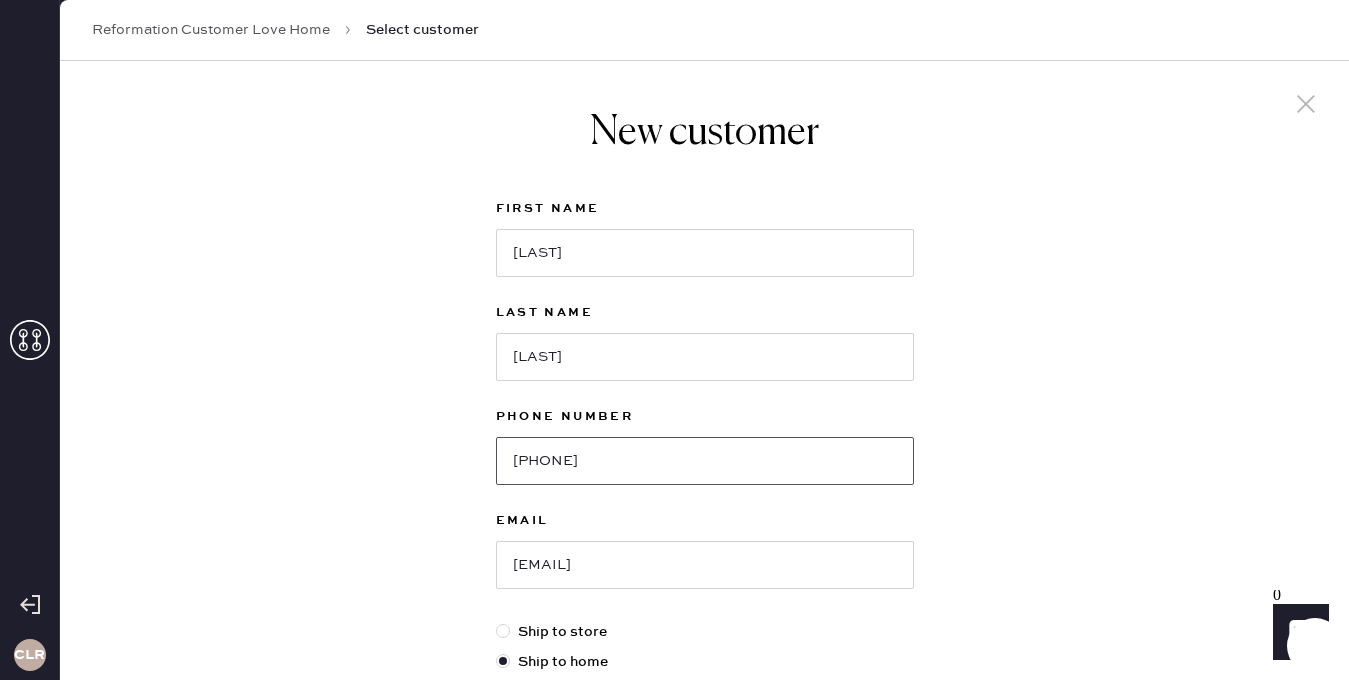 click on "(203414-8188" at bounding box center (705, 461) 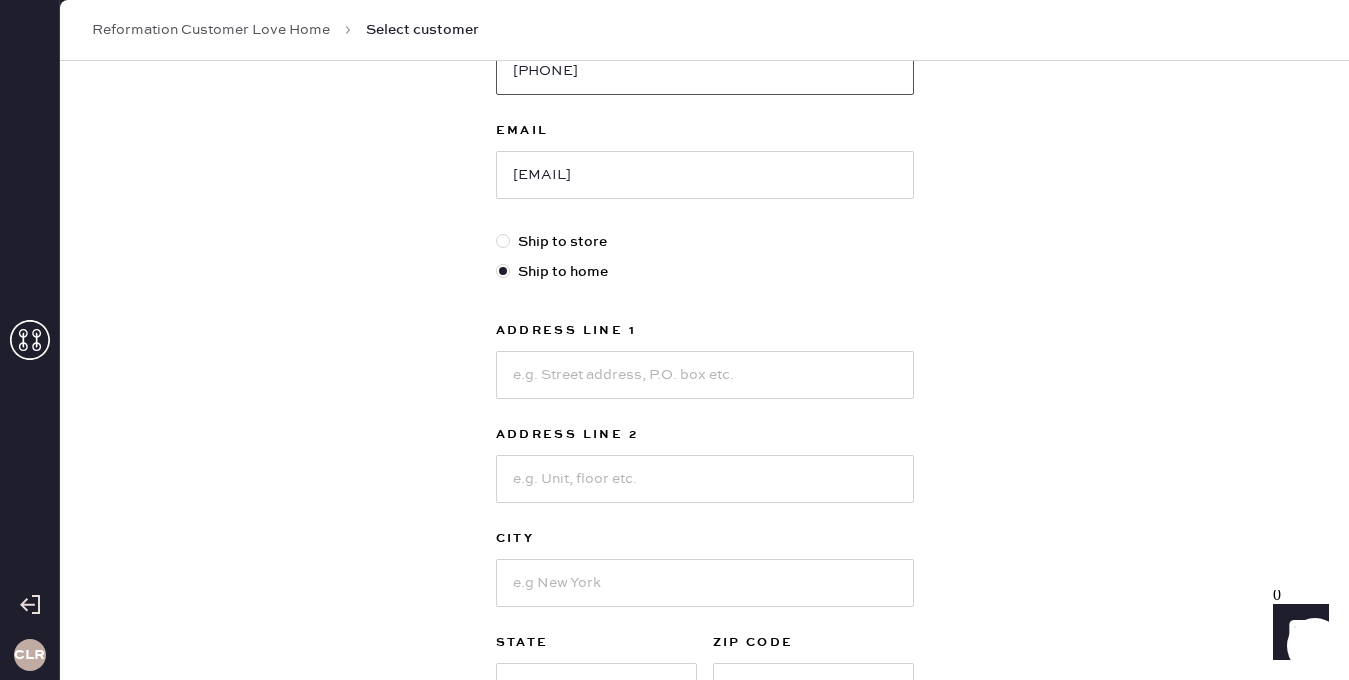 scroll, scrollTop: 432, scrollLeft: 0, axis: vertical 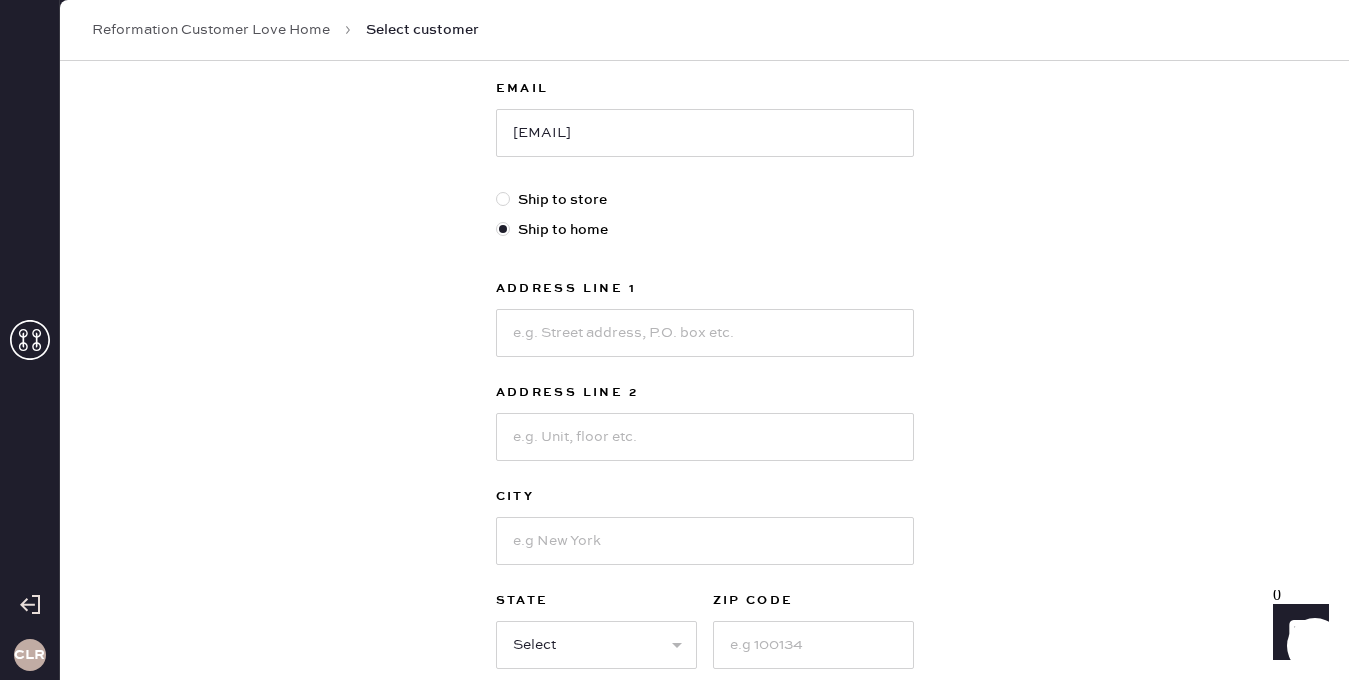 type on "2034148188" 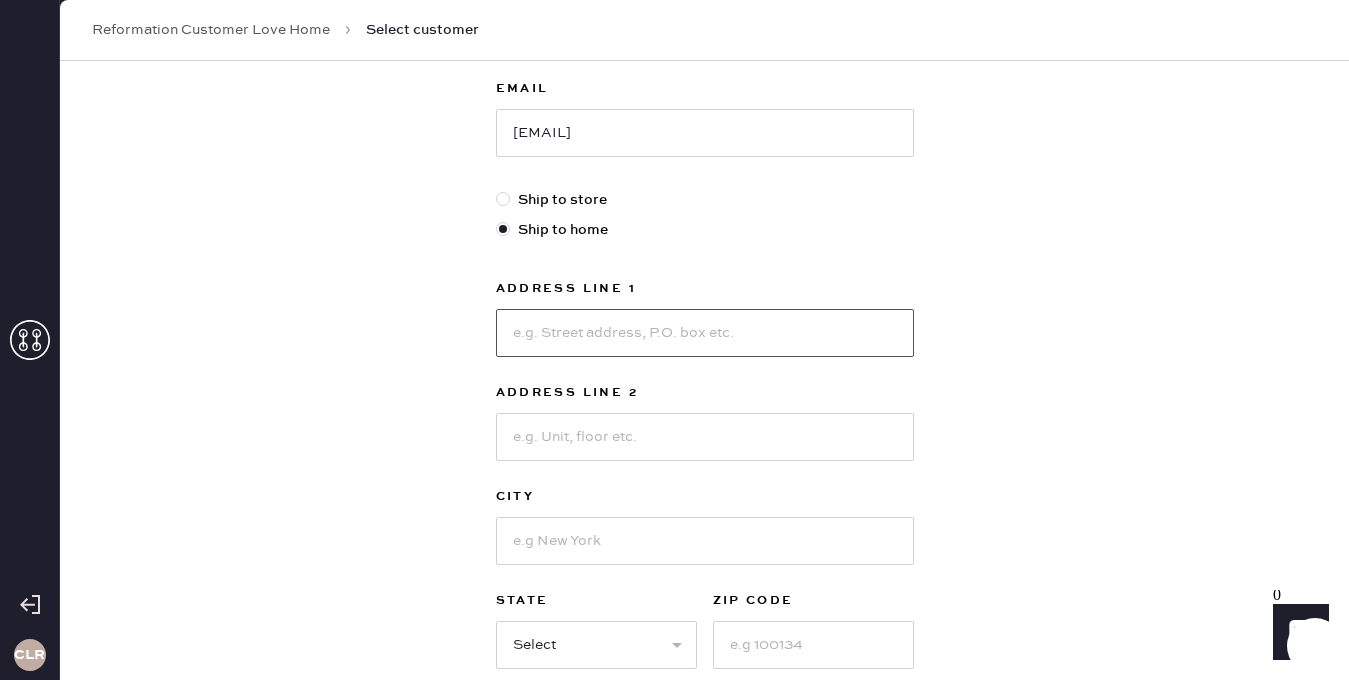 click at bounding box center [705, 333] 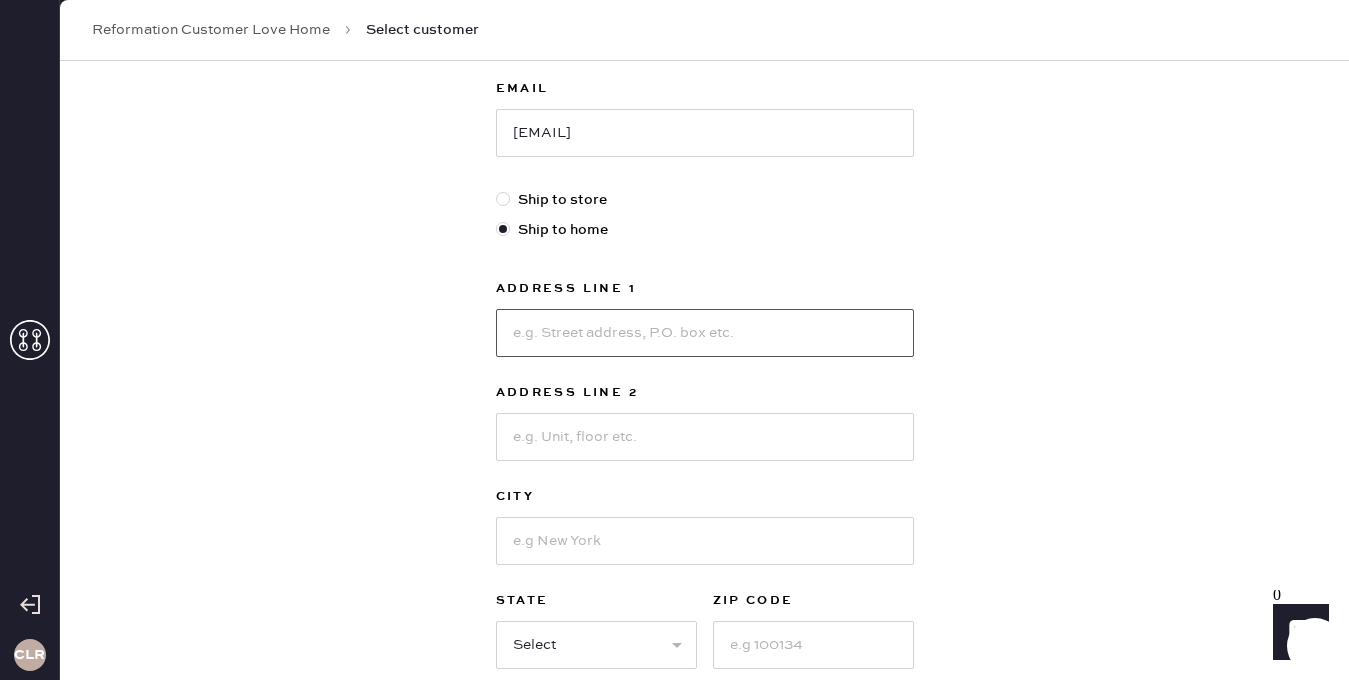 click at bounding box center (705, 333) 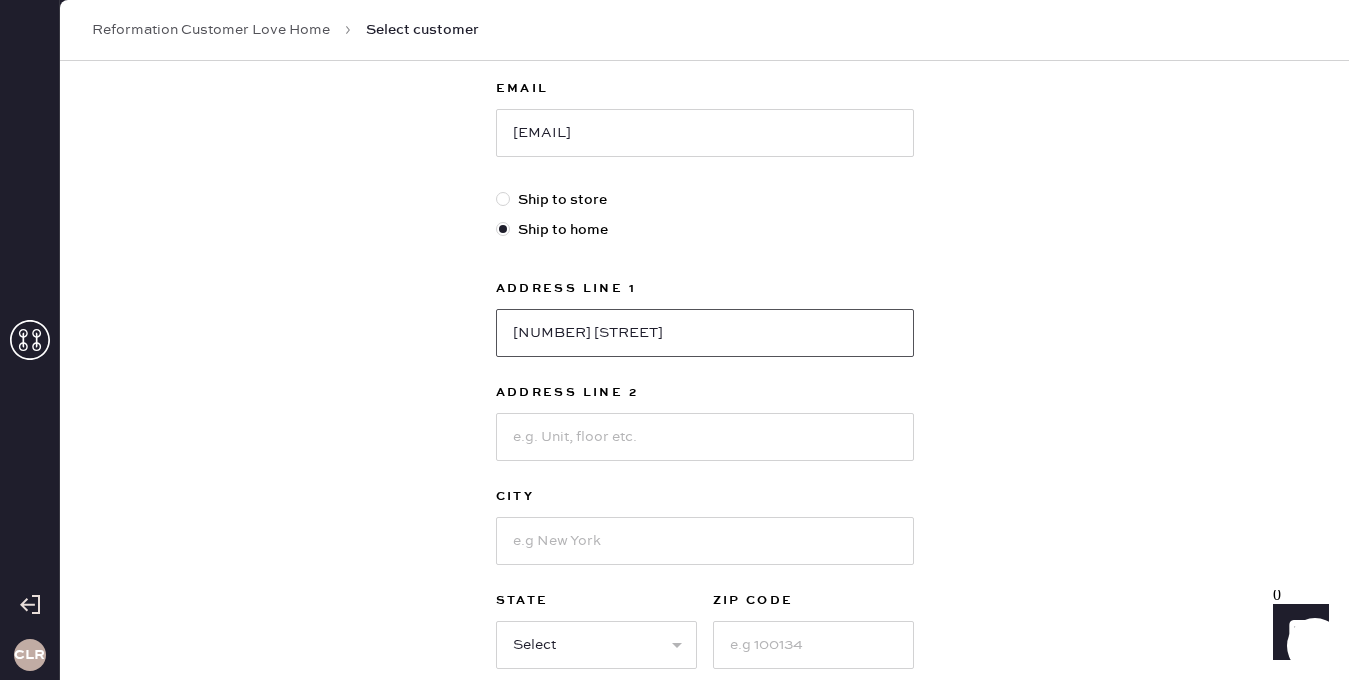 type on "158 Winoca Road" 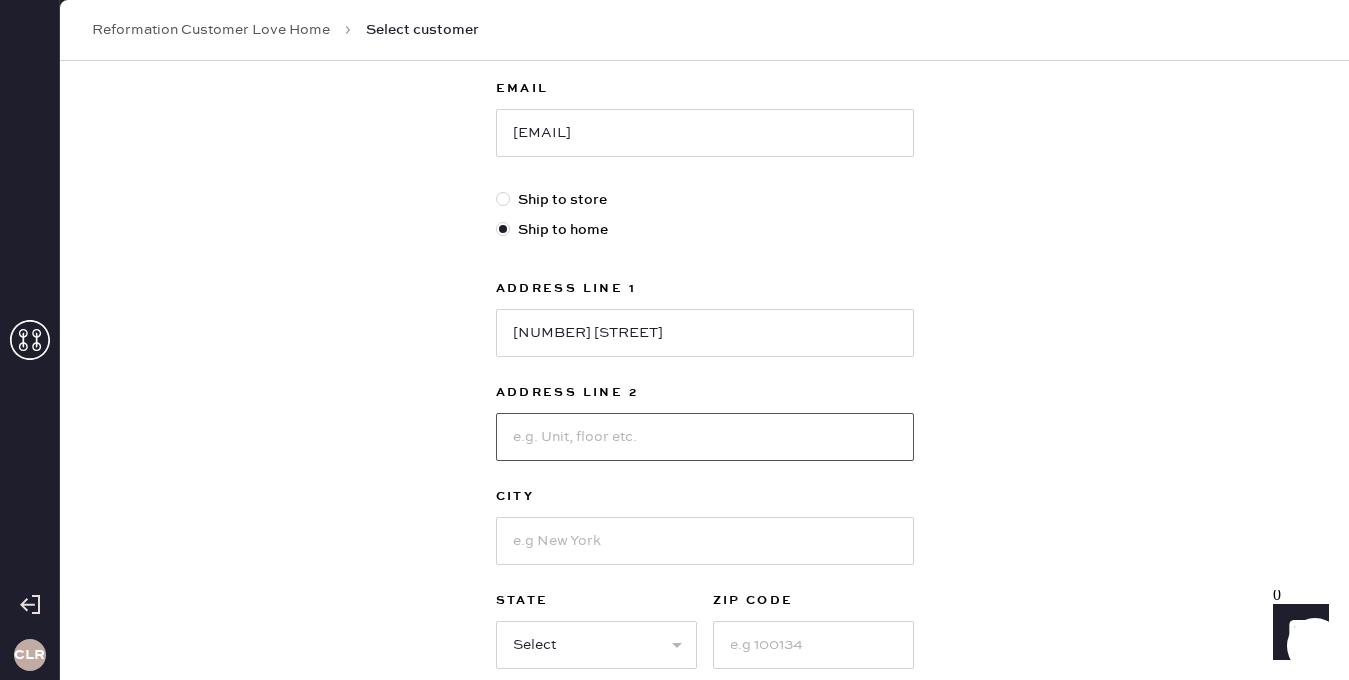 click at bounding box center [705, 437] 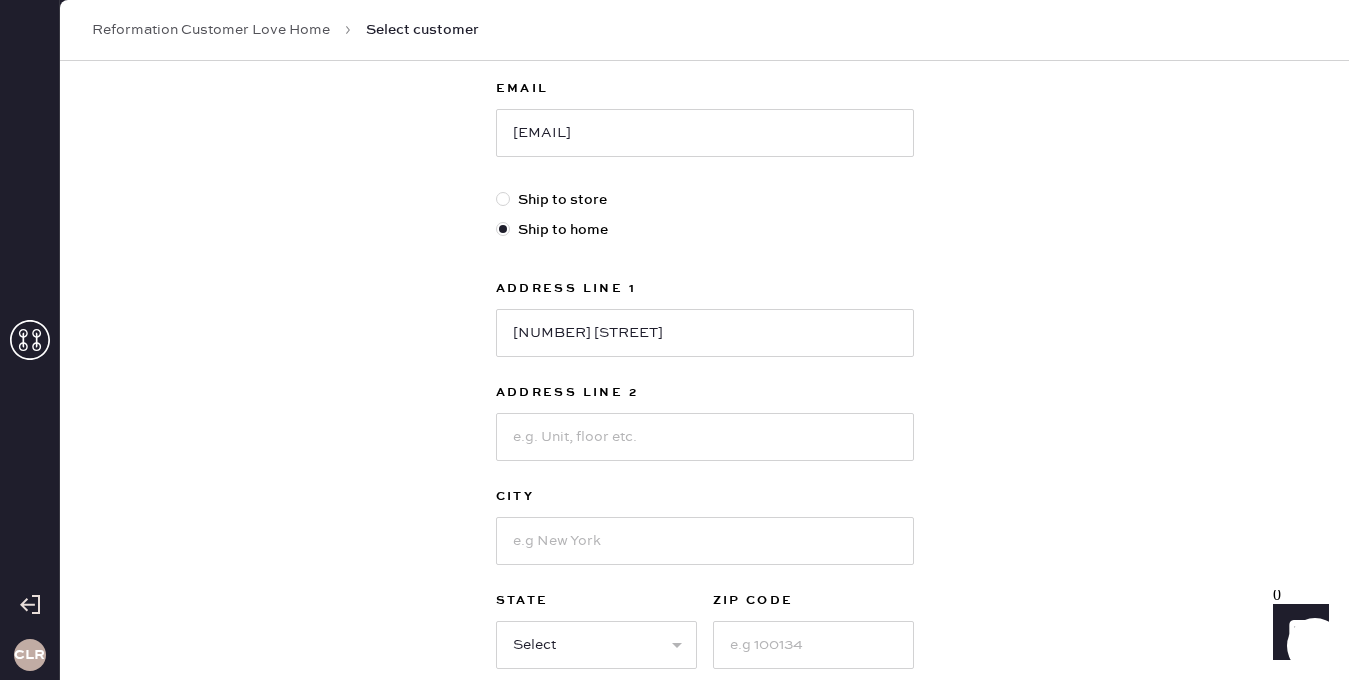 click on "New customer First Name Lidia Last Name Klein Phone Number 2034148188 Email lidiagklein2003@gmail.com Ship to store Ship to home Address Line 1 158 Winoca Road Address Line 2 City State Select AK AL AR AZ CA CO CT DC DE FL GA HI IA ID IL IN KS KY LA MA MD ME MI MN MO MS MT NC ND NE NH NJ NM NV NY OH OK OR PA RI SC SD TN TX UT VA VT WA WI WV WY ZIP Code Next" at bounding box center (704, 249) 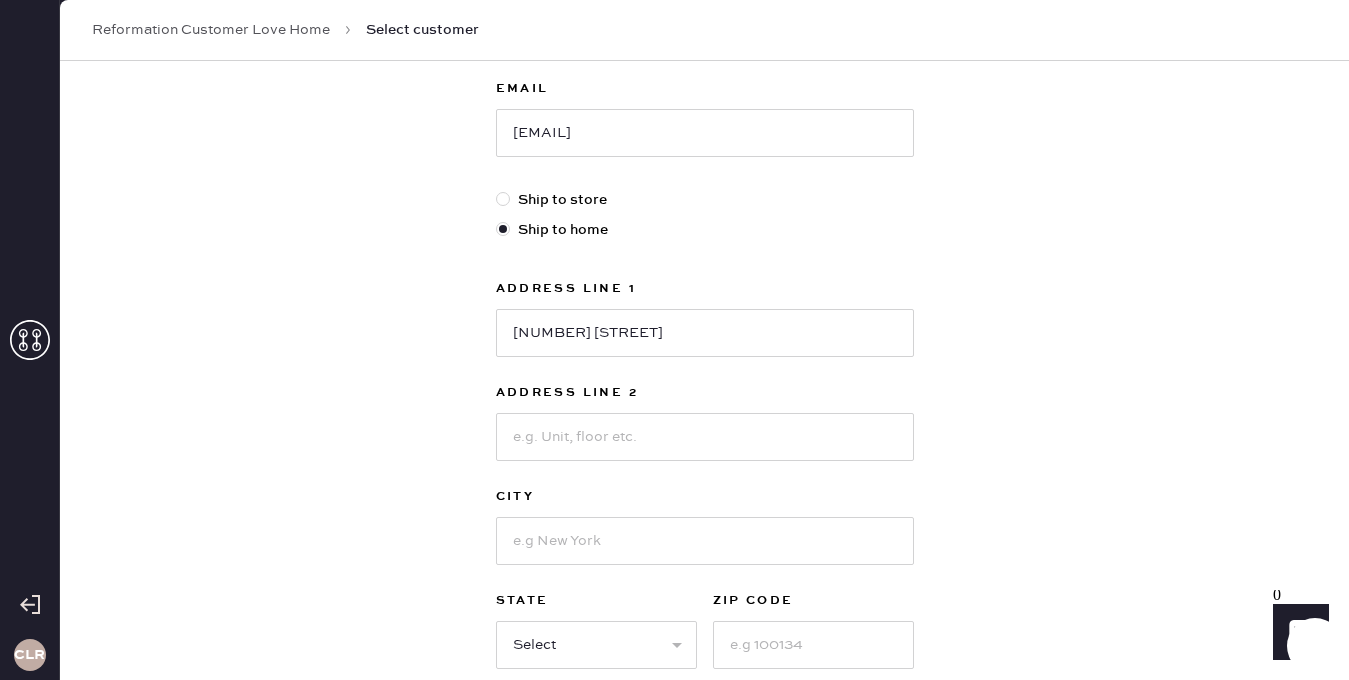 scroll, scrollTop: 545, scrollLeft: 0, axis: vertical 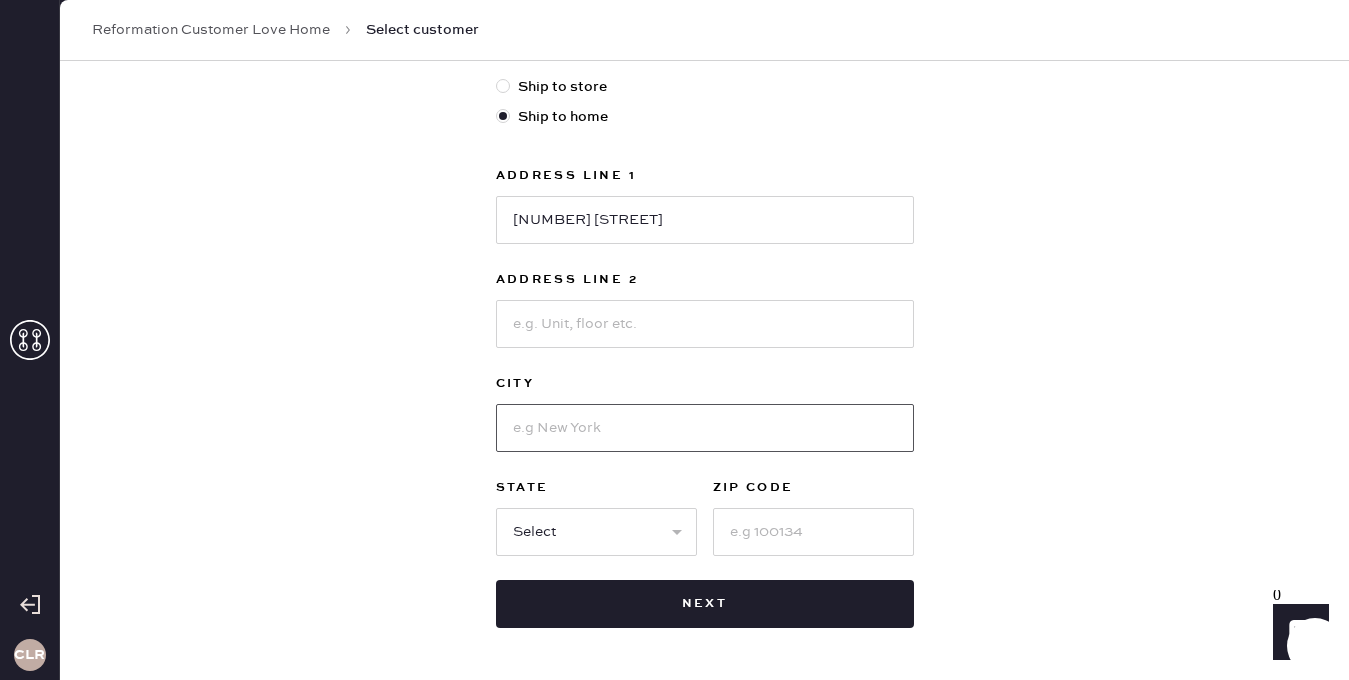click at bounding box center [705, 428] 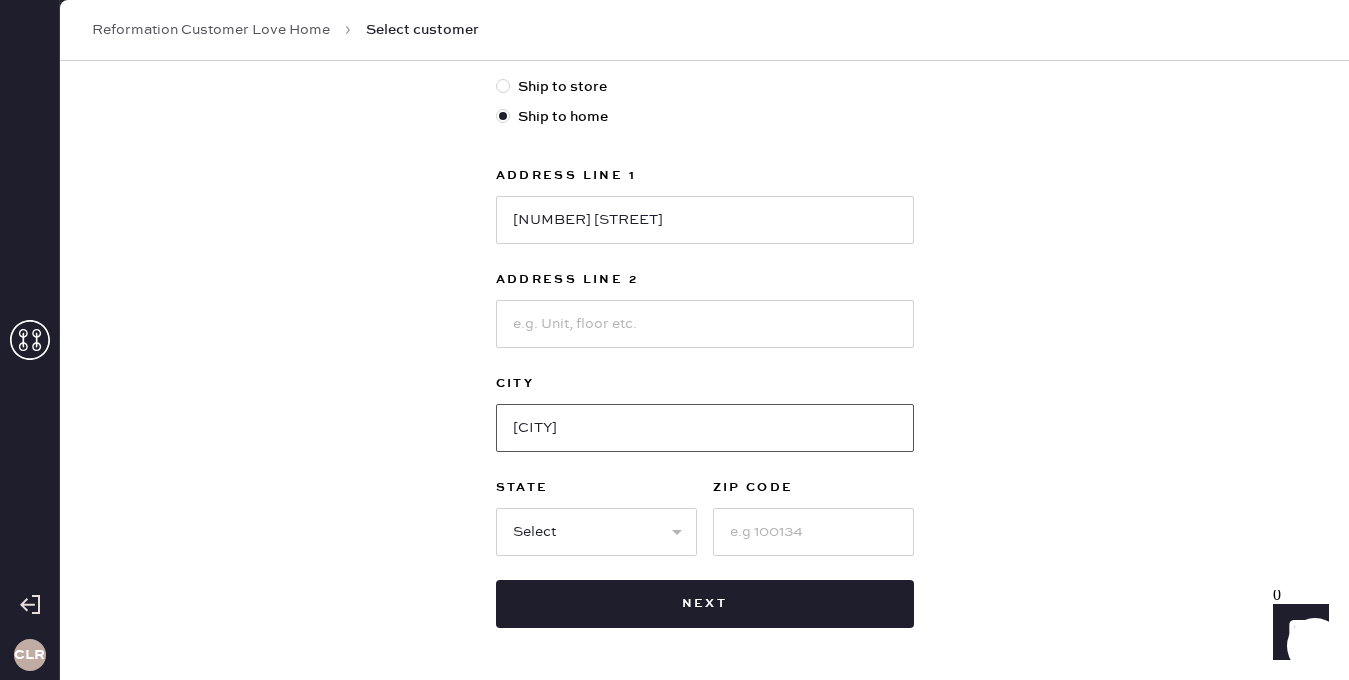 type on "Fairfield" 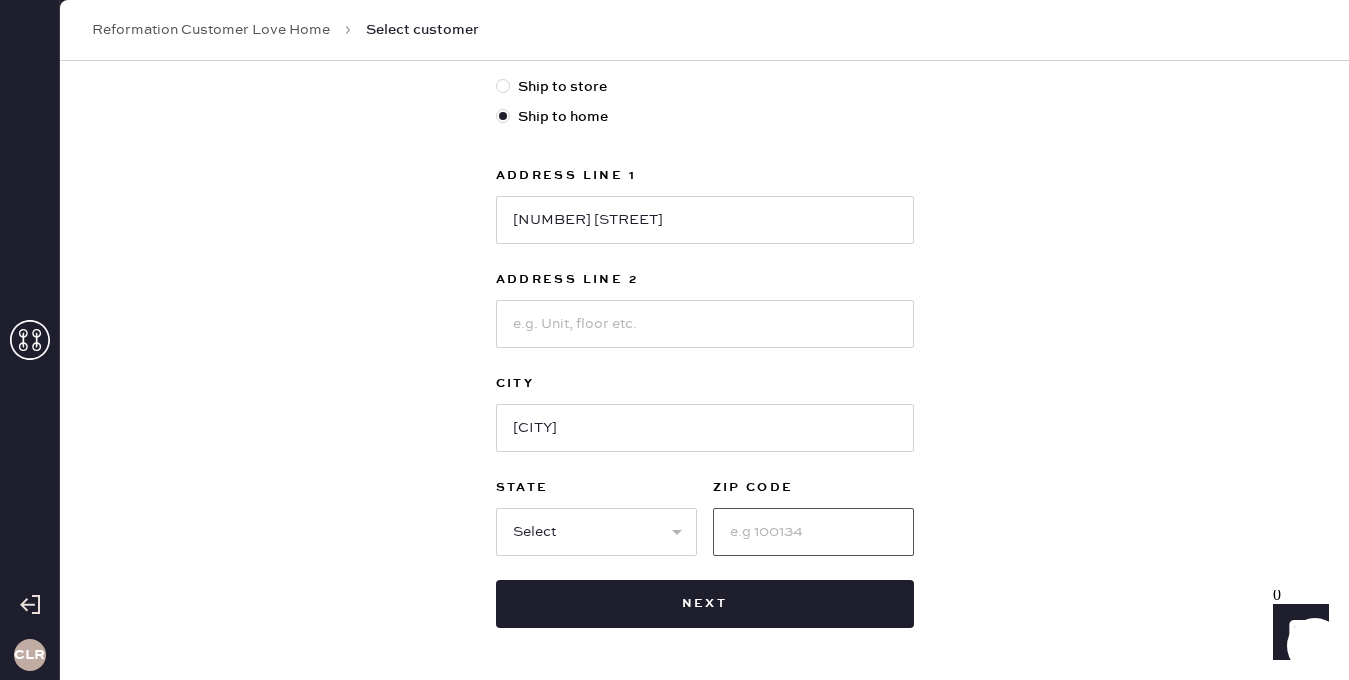 click at bounding box center (813, 532) 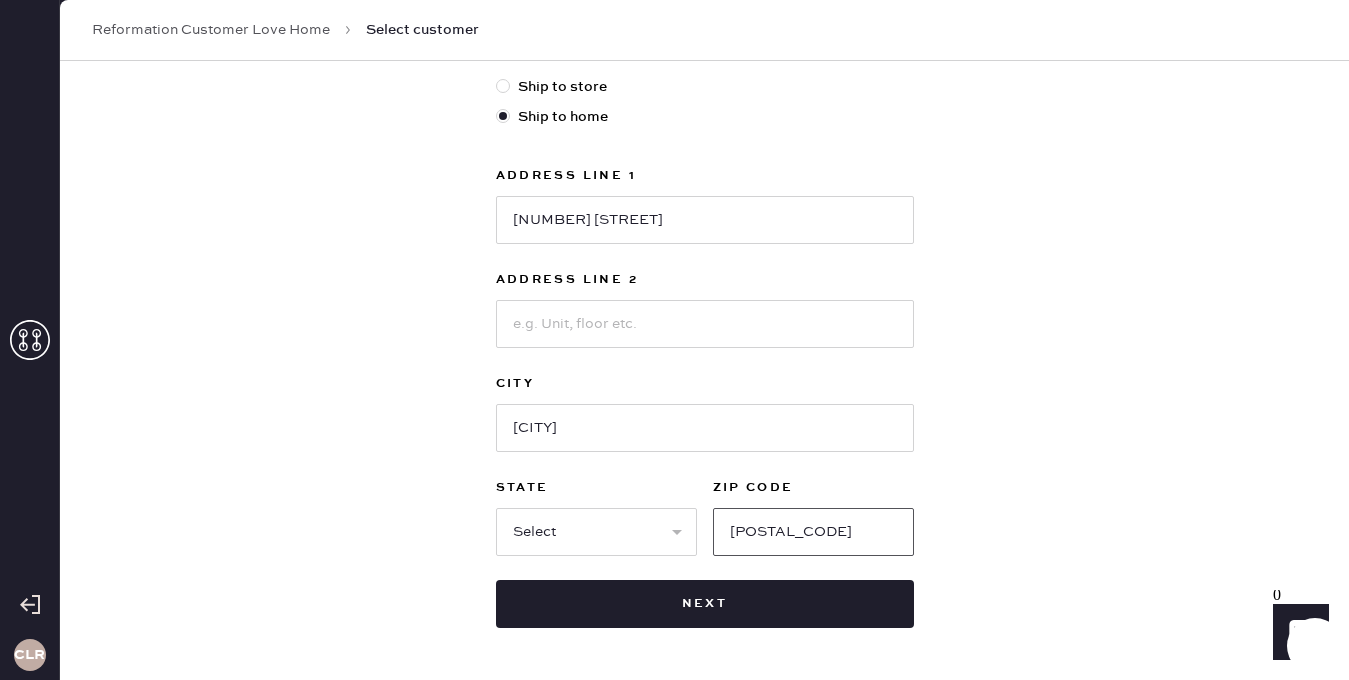 type on "06825" 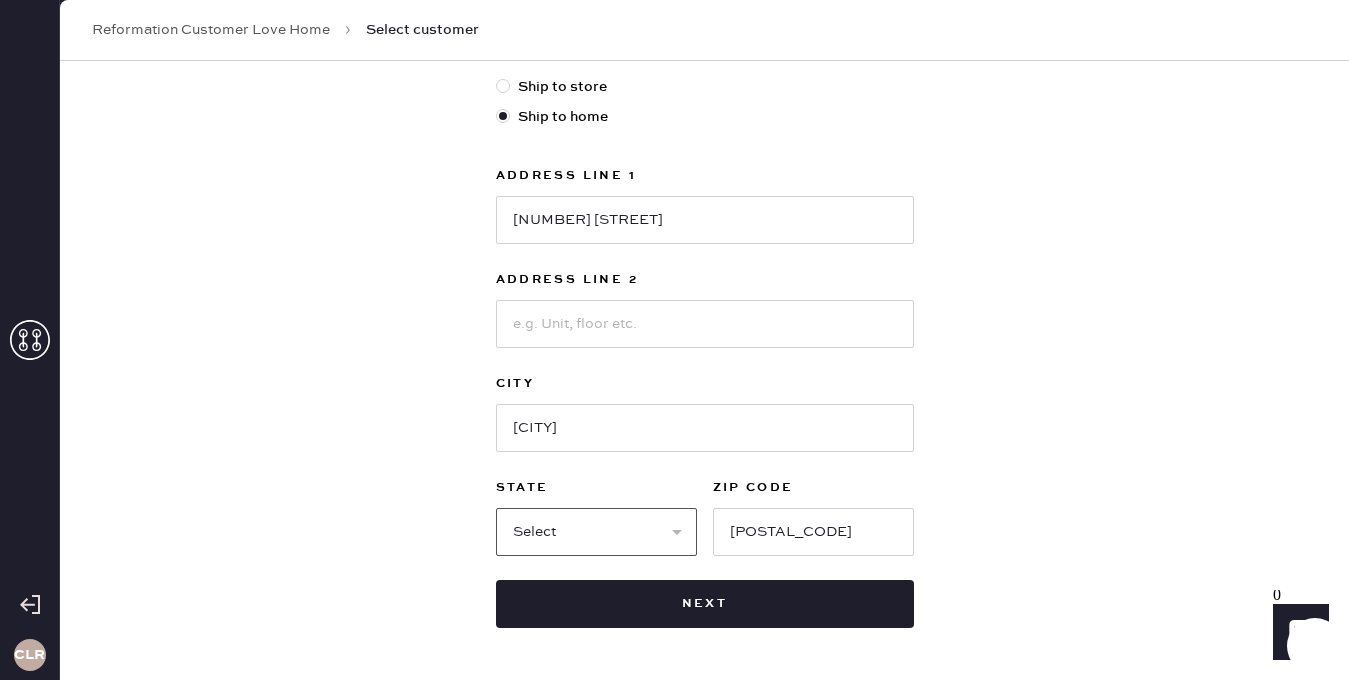 click on "Select AK AL AR AZ CA CO CT DC DE FL GA HI IA ID IL IN KS KY LA MA MD ME MI MN MO MS MT NC ND NE NH NJ NM NV NY OH OK OR PA RI SC SD TN TX UT VA VT WA WI WV WY" at bounding box center [596, 532] 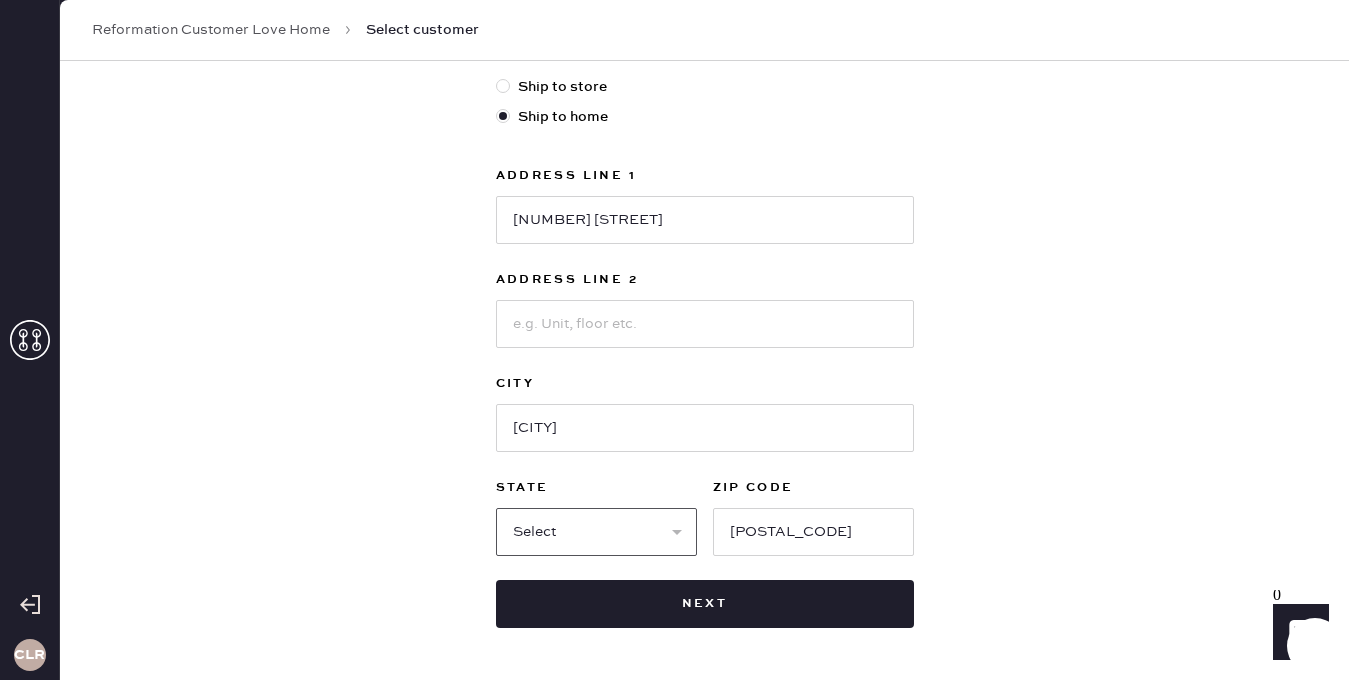 select on "CT" 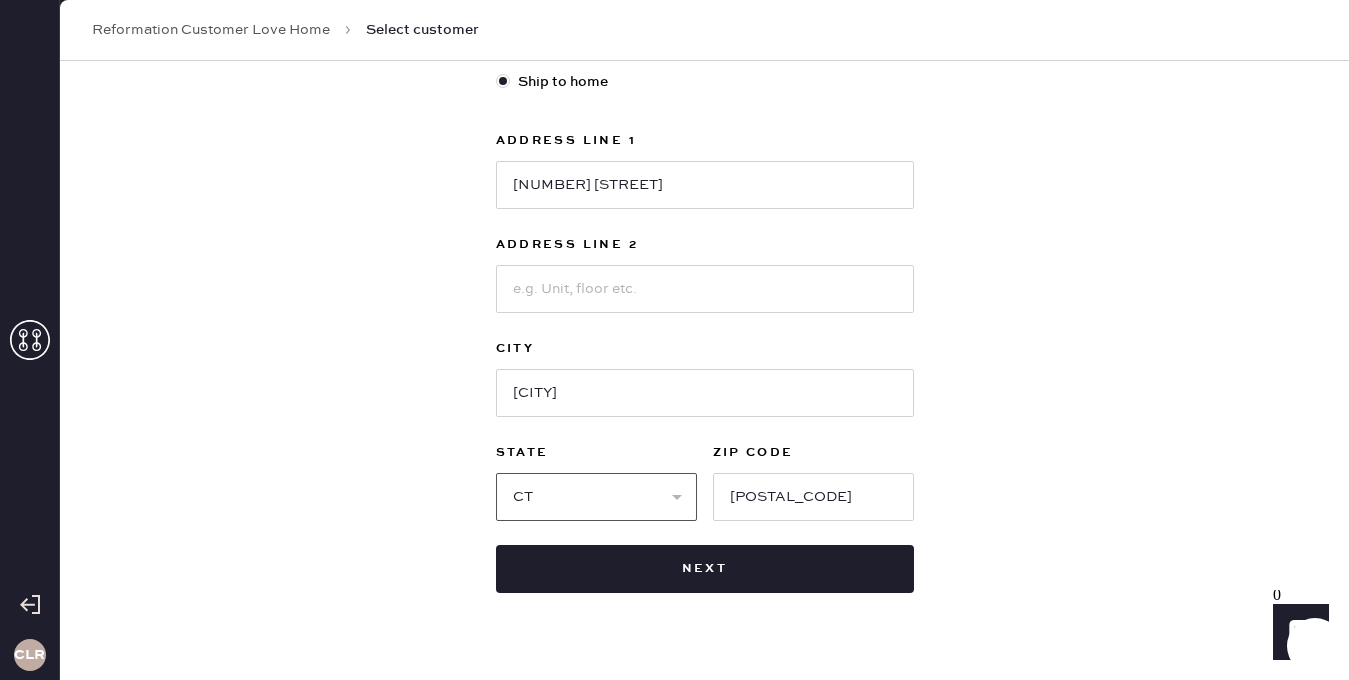 scroll, scrollTop: 621, scrollLeft: 0, axis: vertical 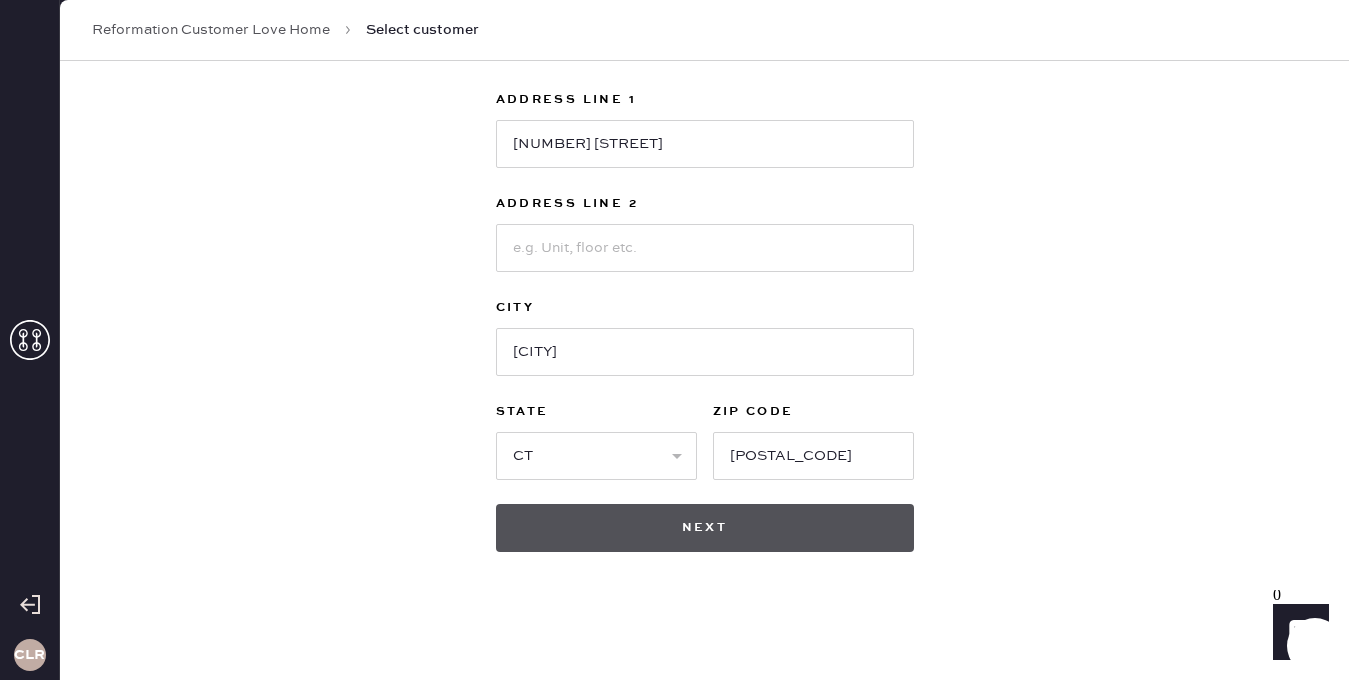 click on "Next" at bounding box center (705, 528) 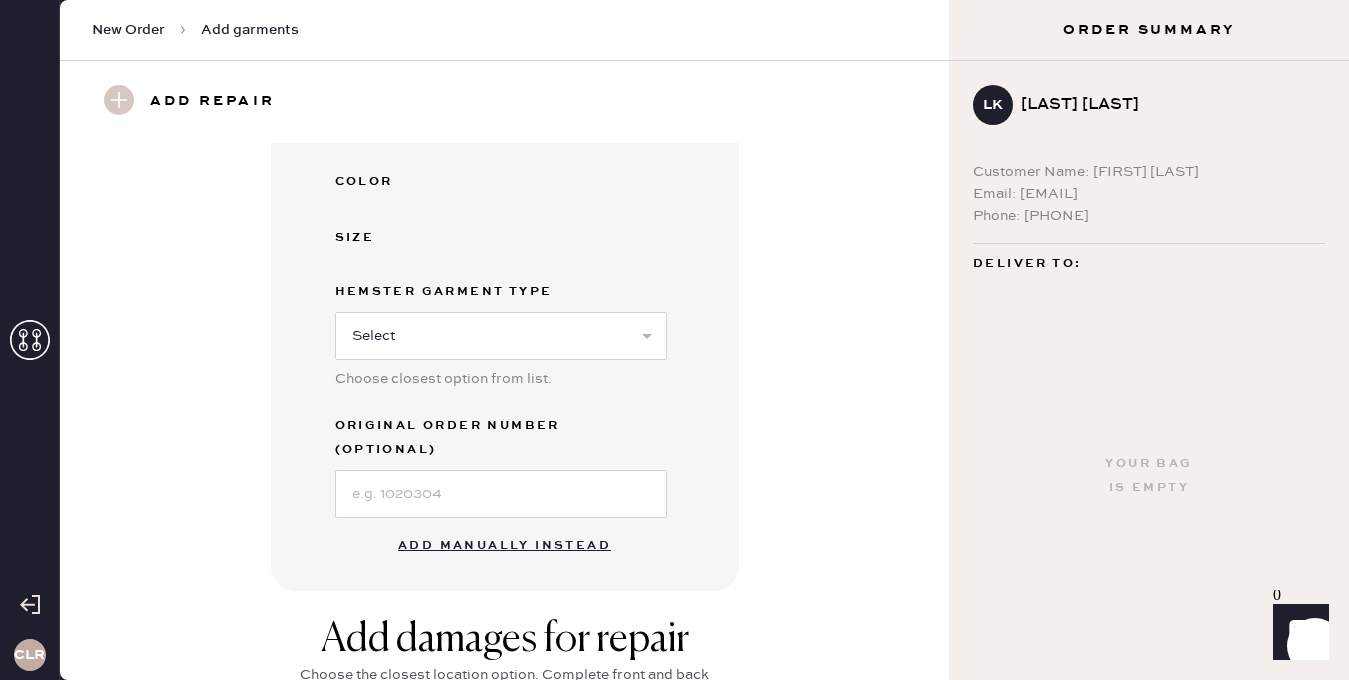 click on "Add manually instead" at bounding box center [504, 546] 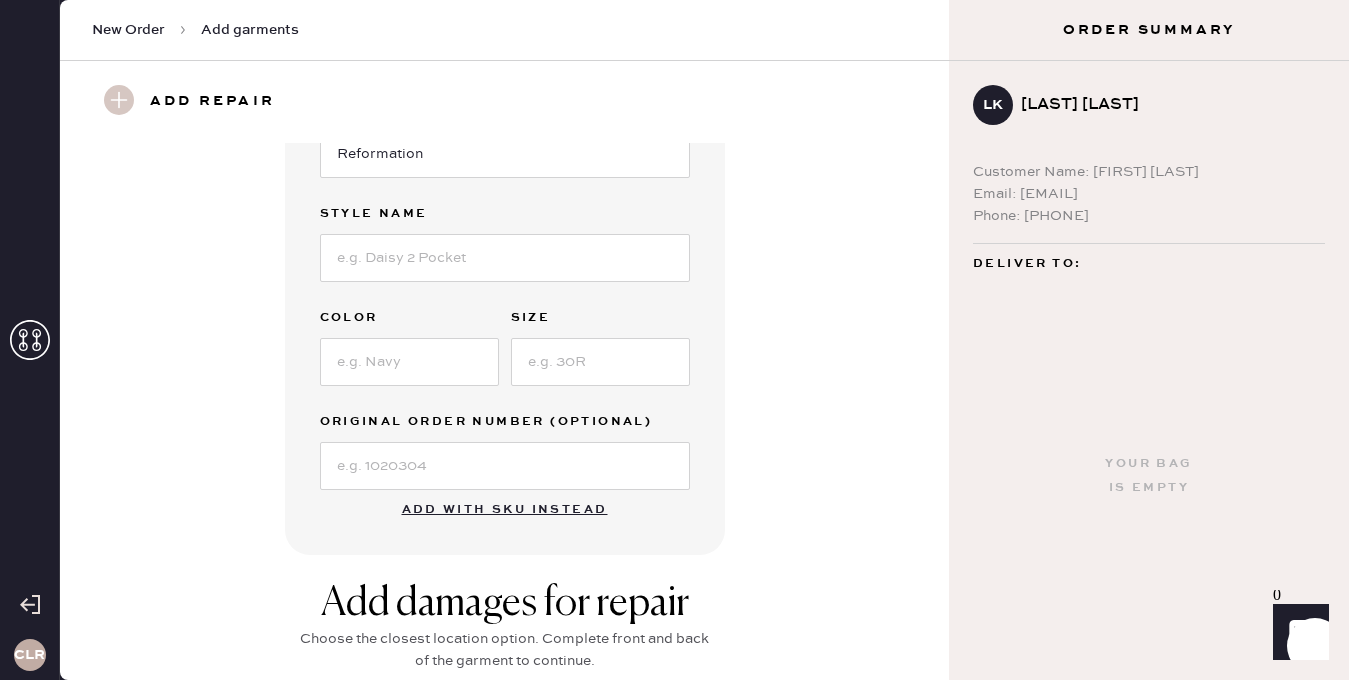 scroll, scrollTop: 0, scrollLeft: 0, axis: both 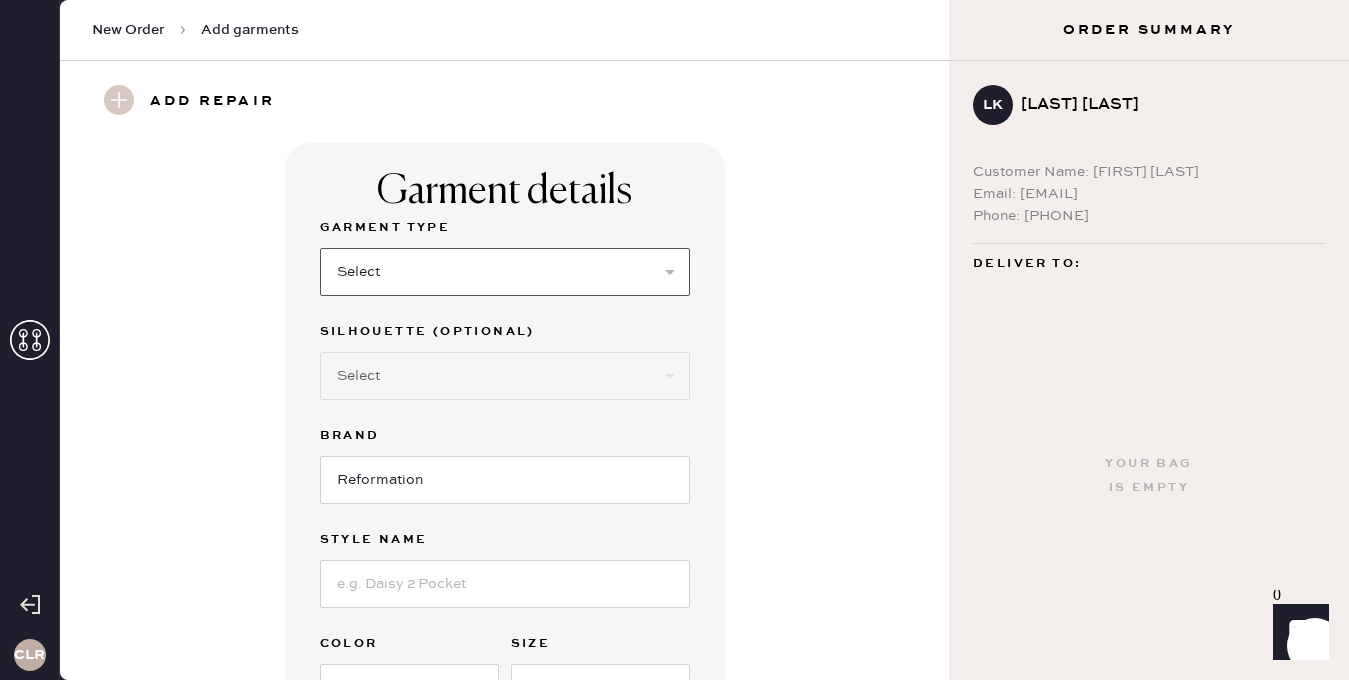click on "Select Basic Skirt Jeans Leggings Pants Shorts Basic Sleeved Dress Basic Sleeveless Dress Basic Strap Dress Strap Jumpsuit Button Down Top Sleeved Top Sleeveless Top" at bounding box center [505, 272] 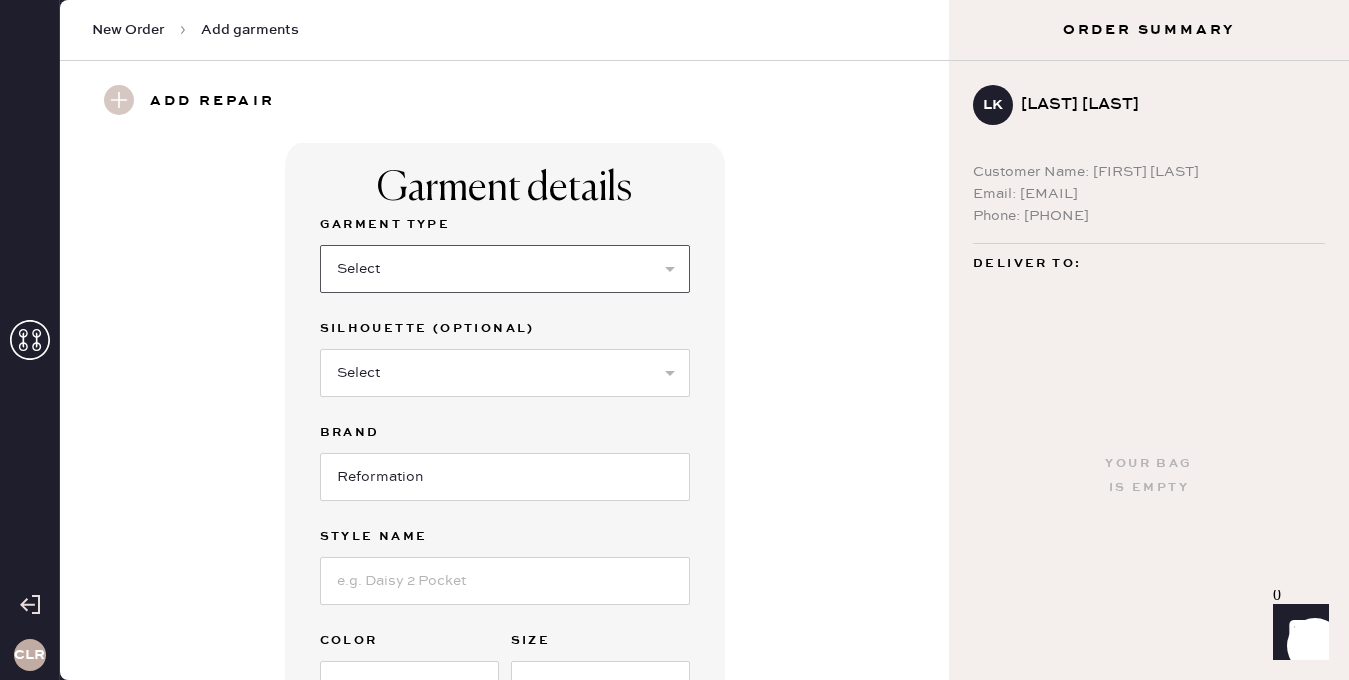 scroll, scrollTop: 2, scrollLeft: 0, axis: vertical 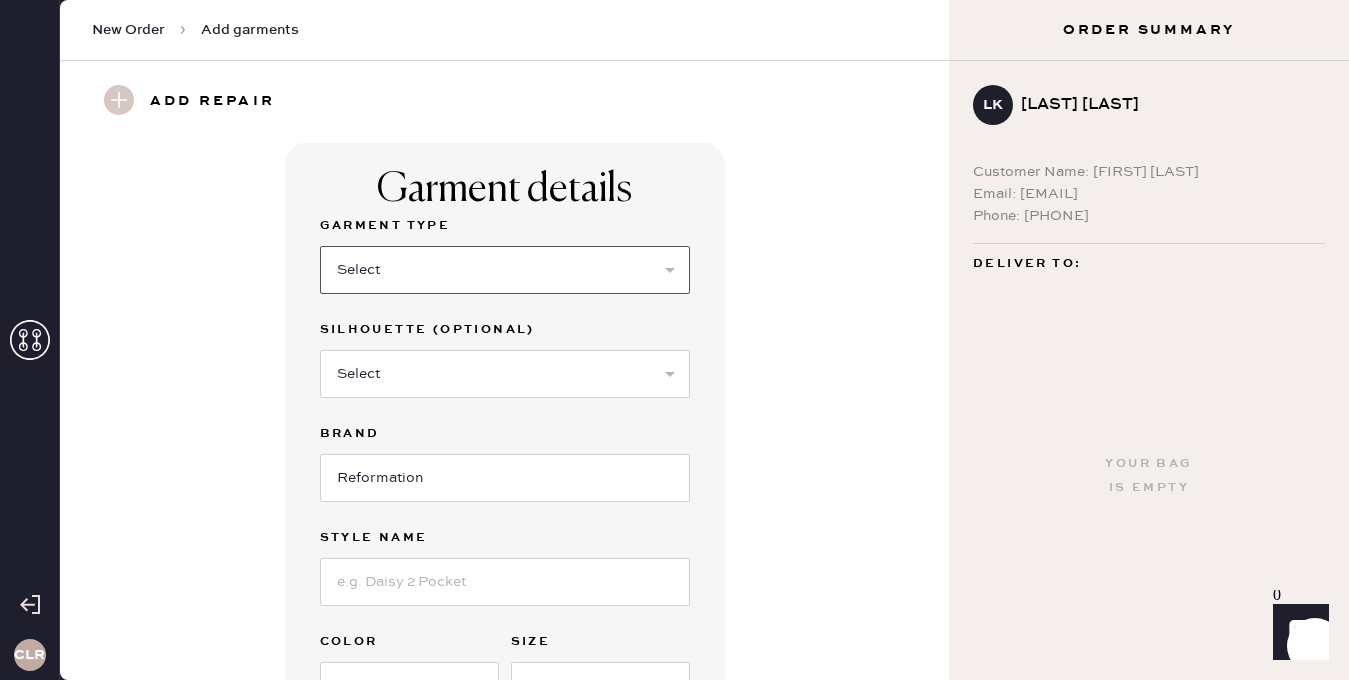 click on "Select Basic Skirt Jeans Leggings Pants Shorts Basic Sleeved Dress Basic Sleeveless Dress Basic Strap Dress Strap Jumpsuit Button Down Top Sleeved Top Sleeveless Top" at bounding box center [505, 270] 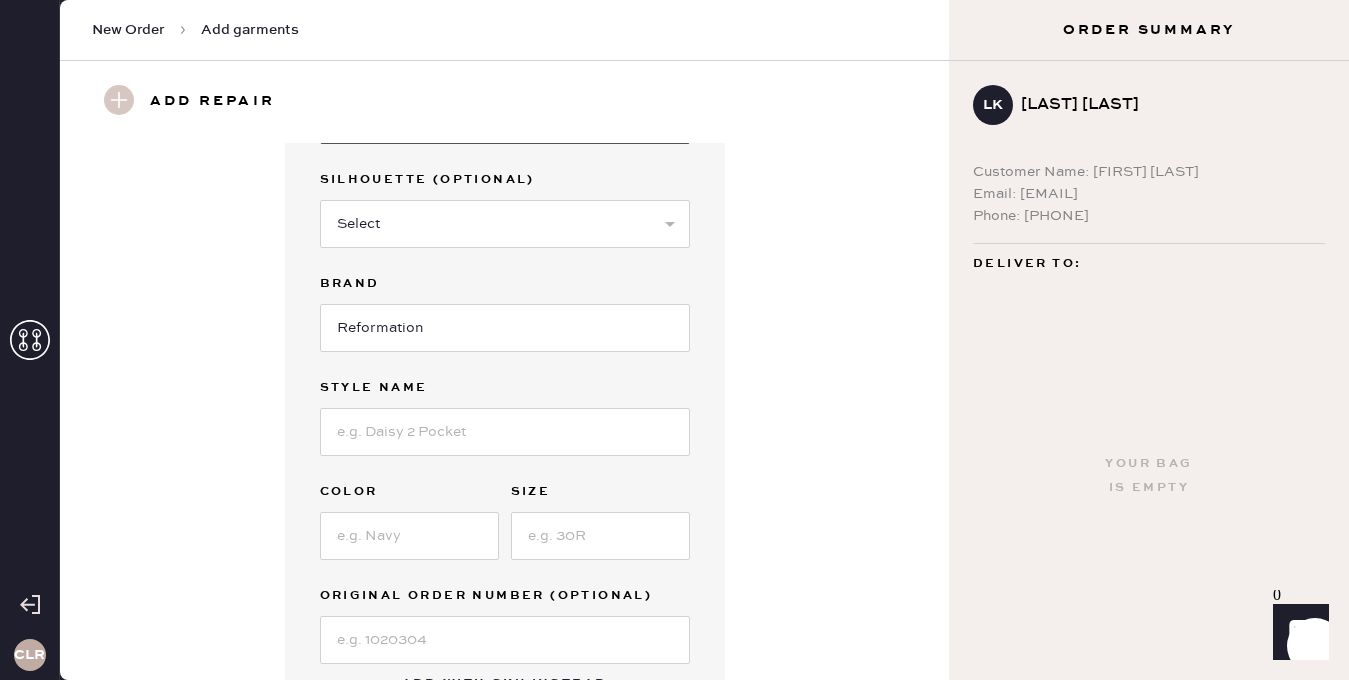 scroll, scrollTop: 161, scrollLeft: 0, axis: vertical 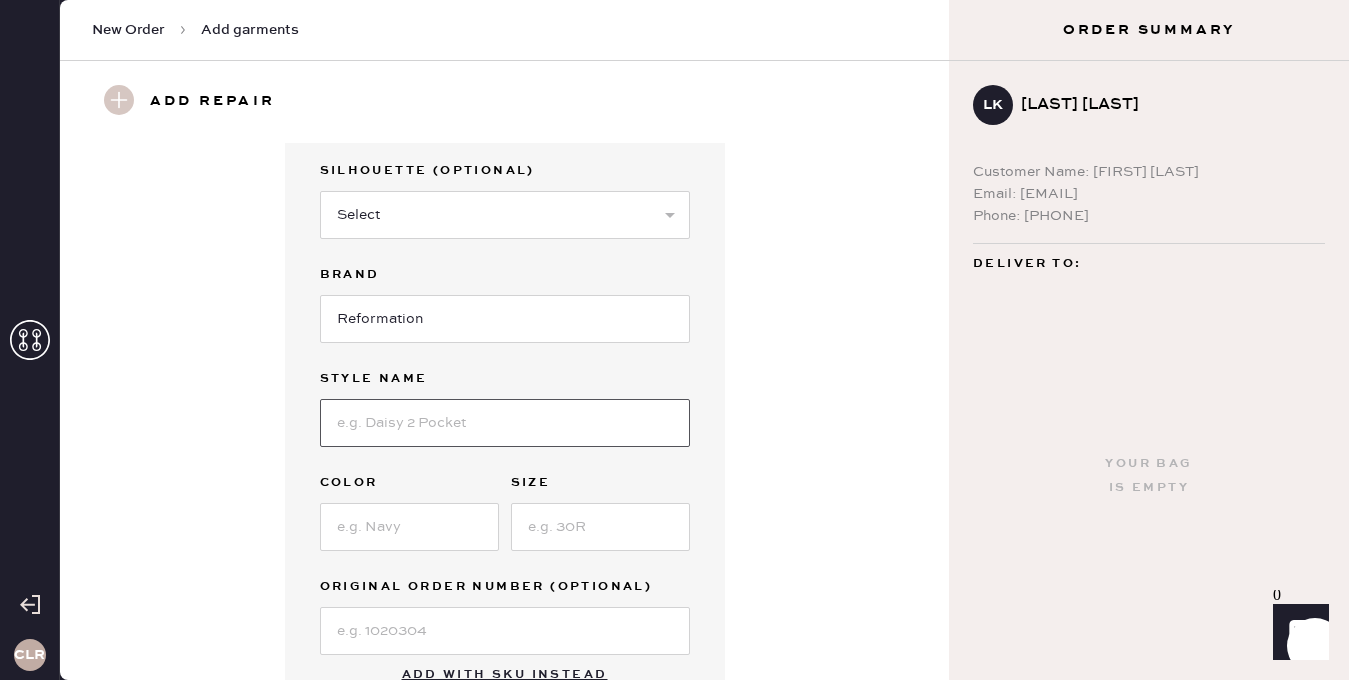 click at bounding box center (505, 423) 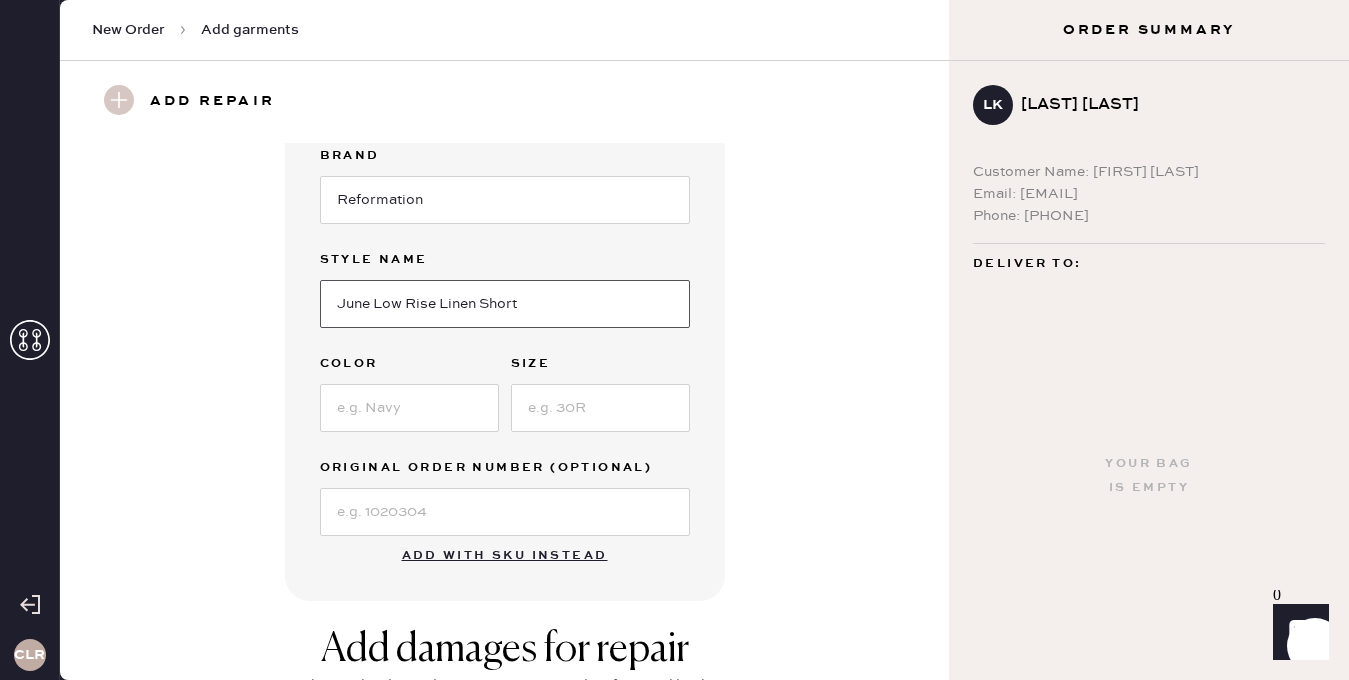 scroll, scrollTop: 303, scrollLeft: 0, axis: vertical 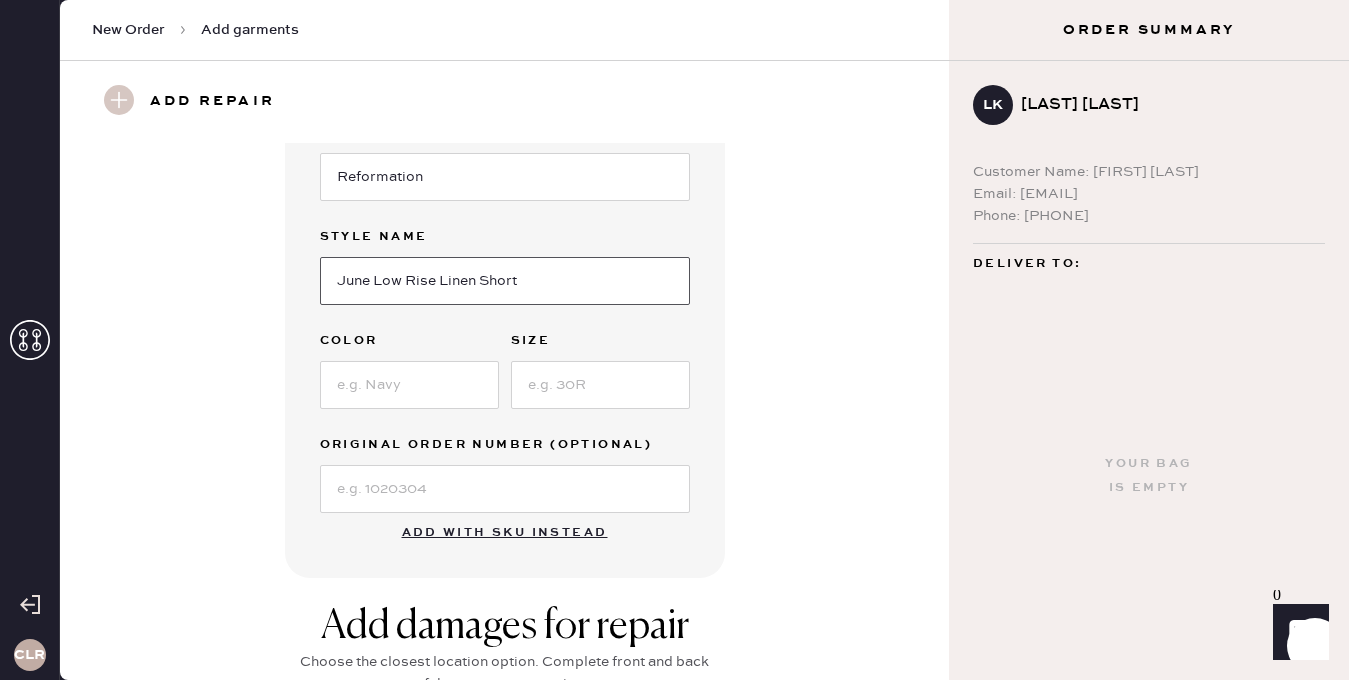 type on "June Low Rise Linen Short" 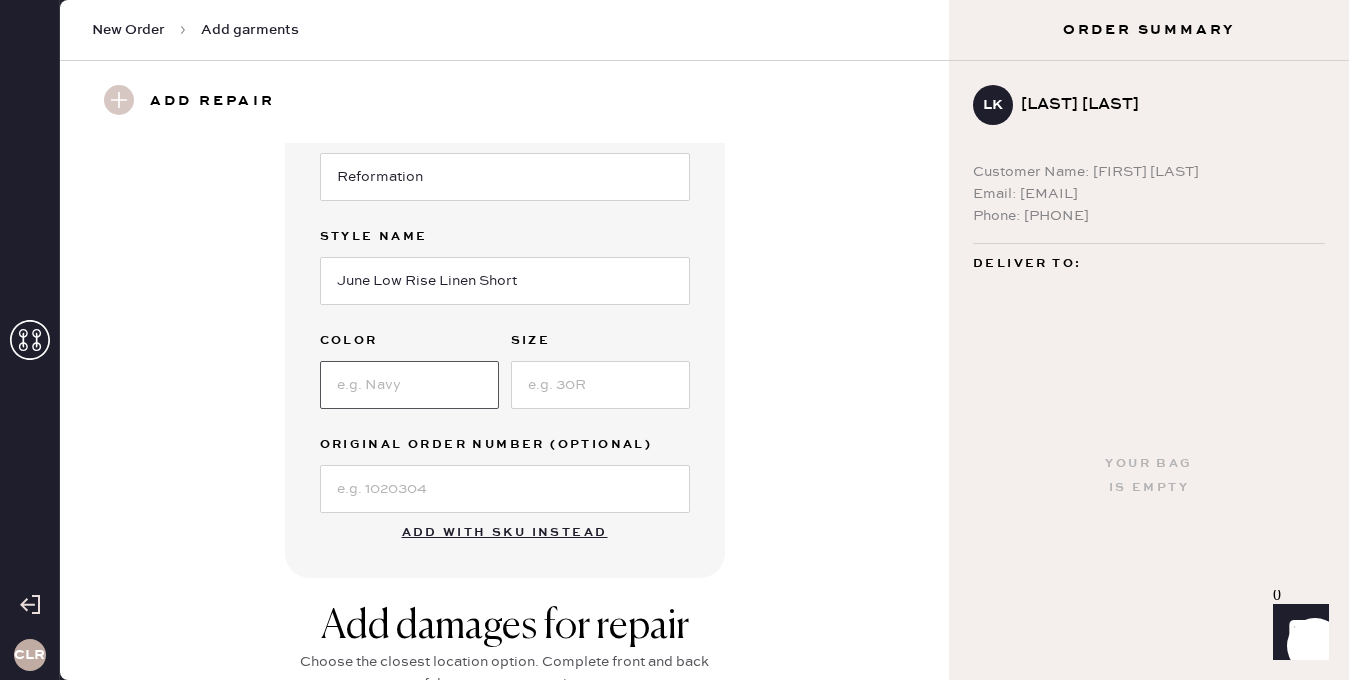 click at bounding box center [409, 385] 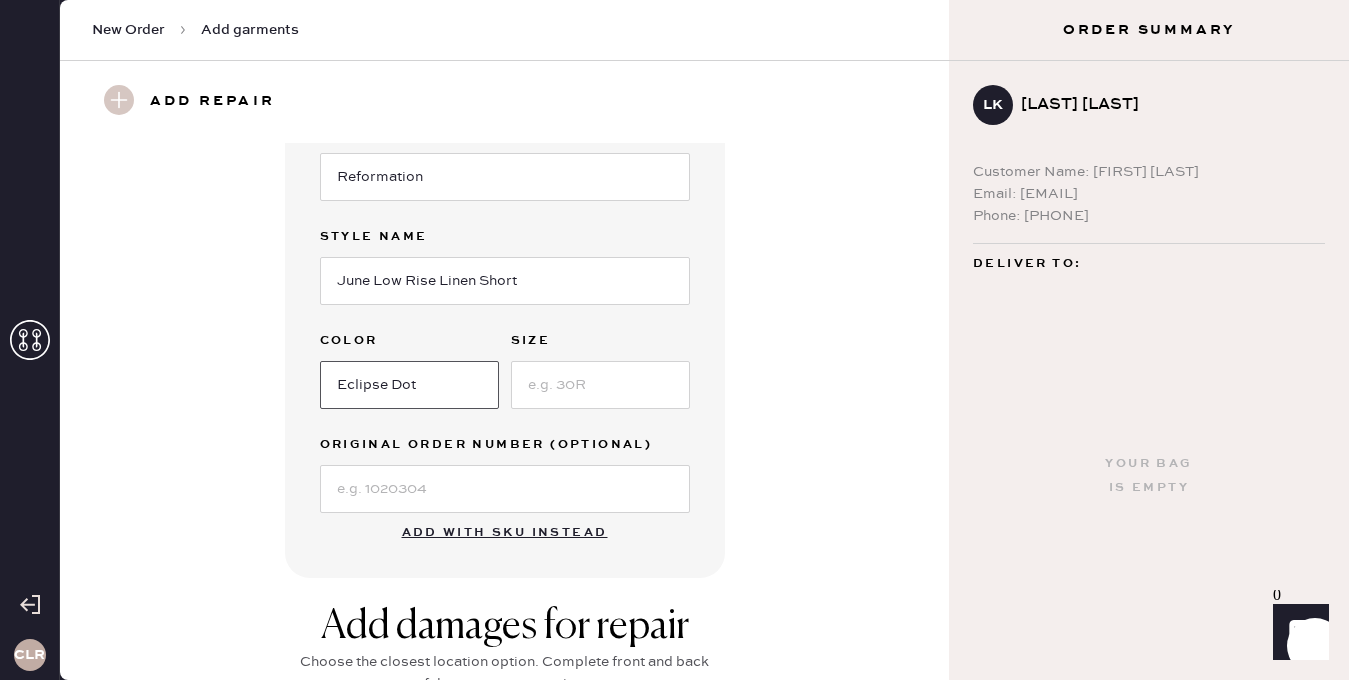 type on "Eclipse Dot" 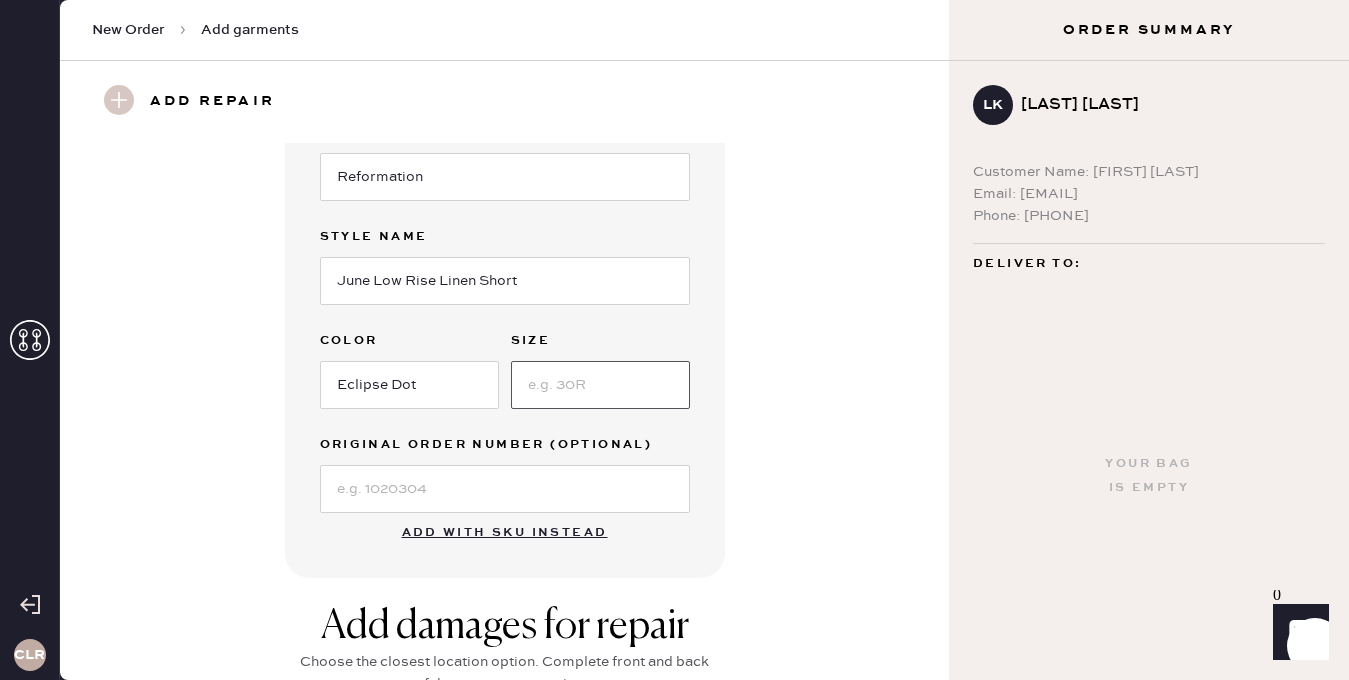click at bounding box center (600, 385) 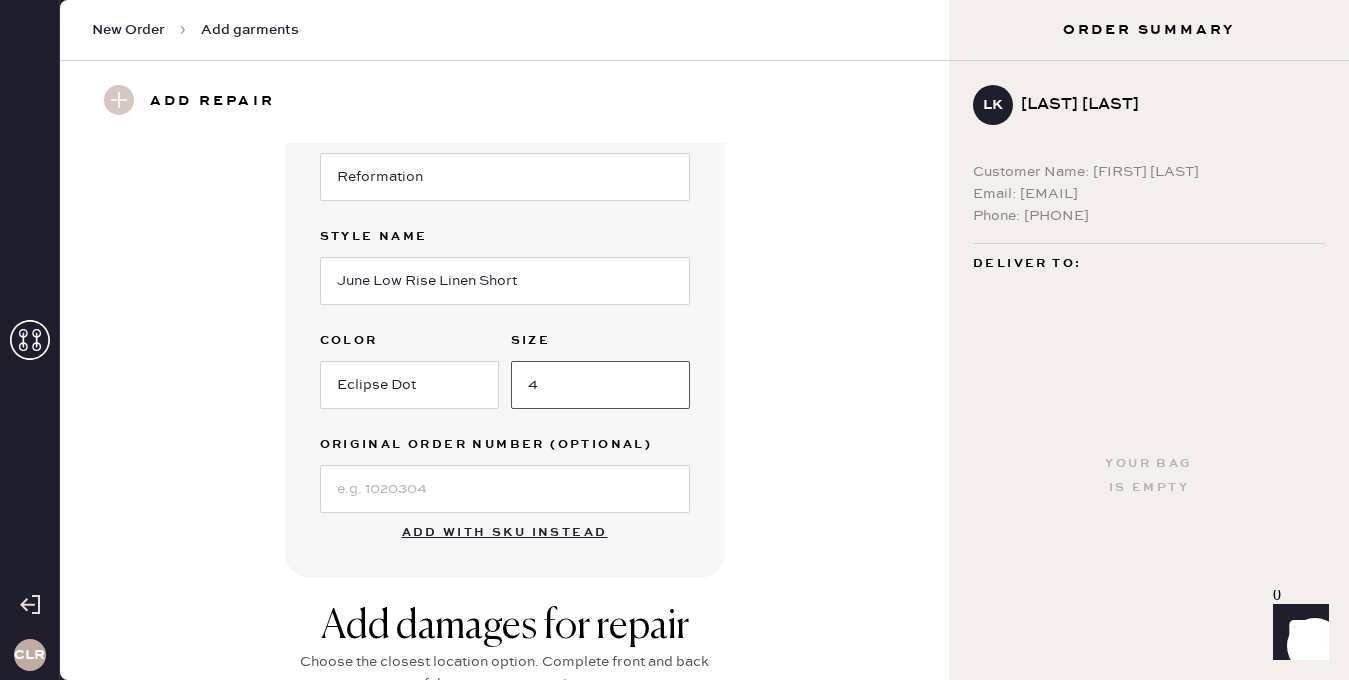 scroll, scrollTop: 372, scrollLeft: 0, axis: vertical 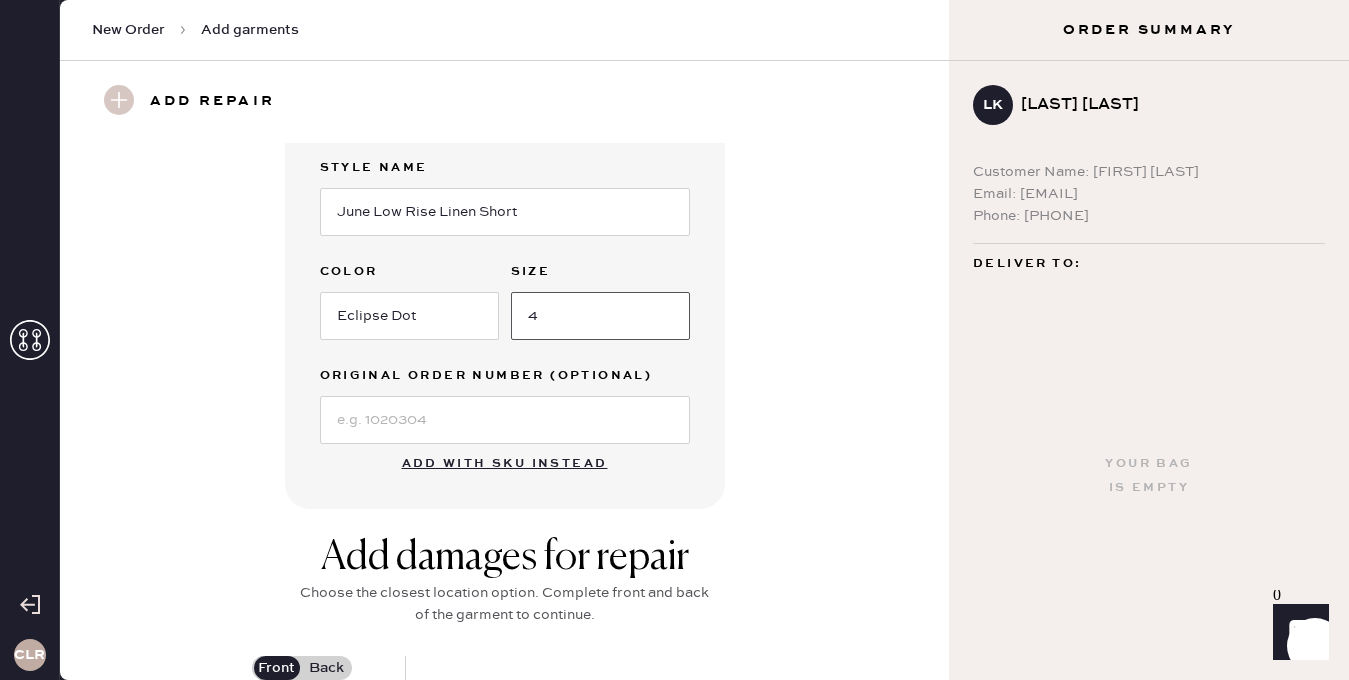 type on "4" 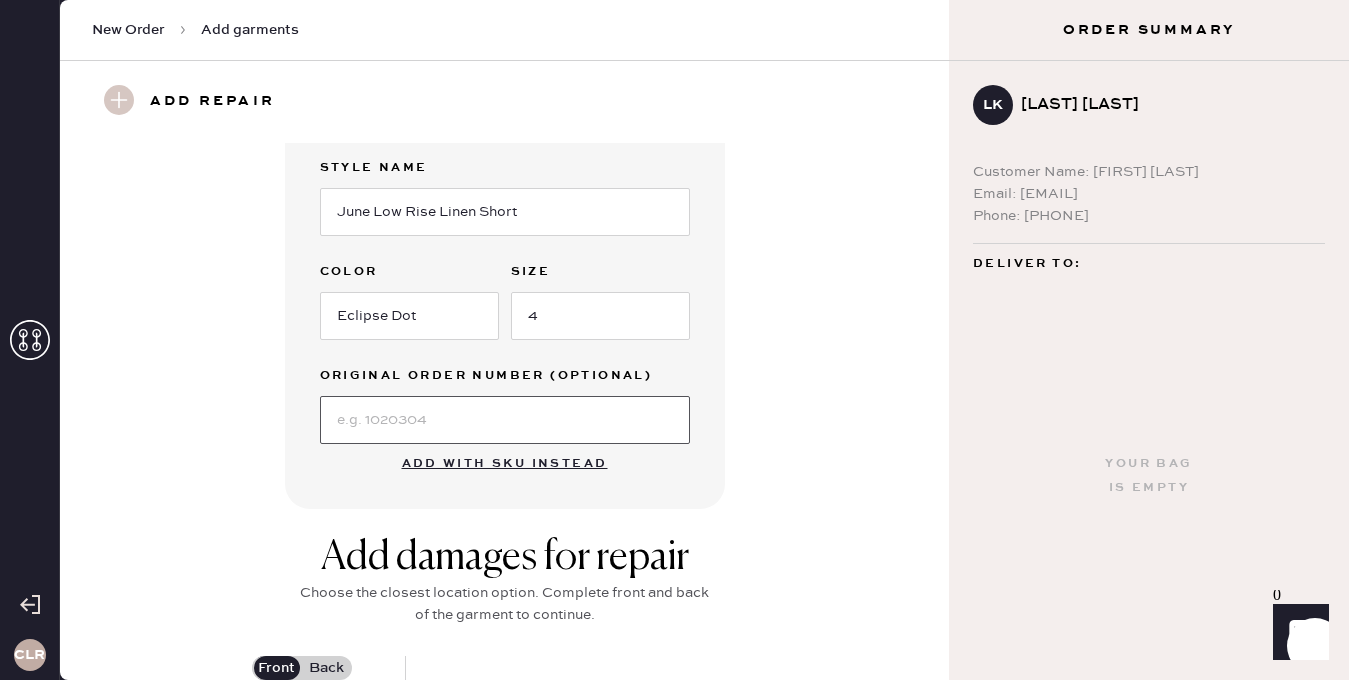 click at bounding box center [505, 420] 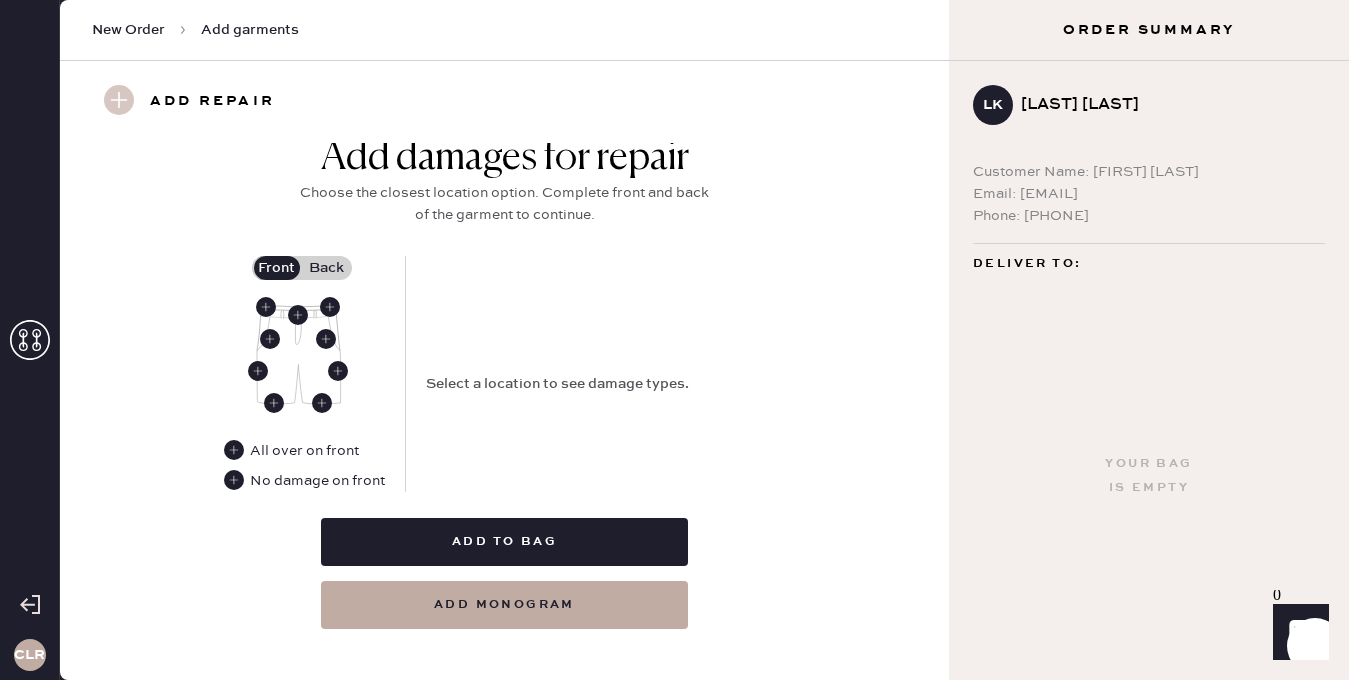 scroll, scrollTop: 793, scrollLeft: 0, axis: vertical 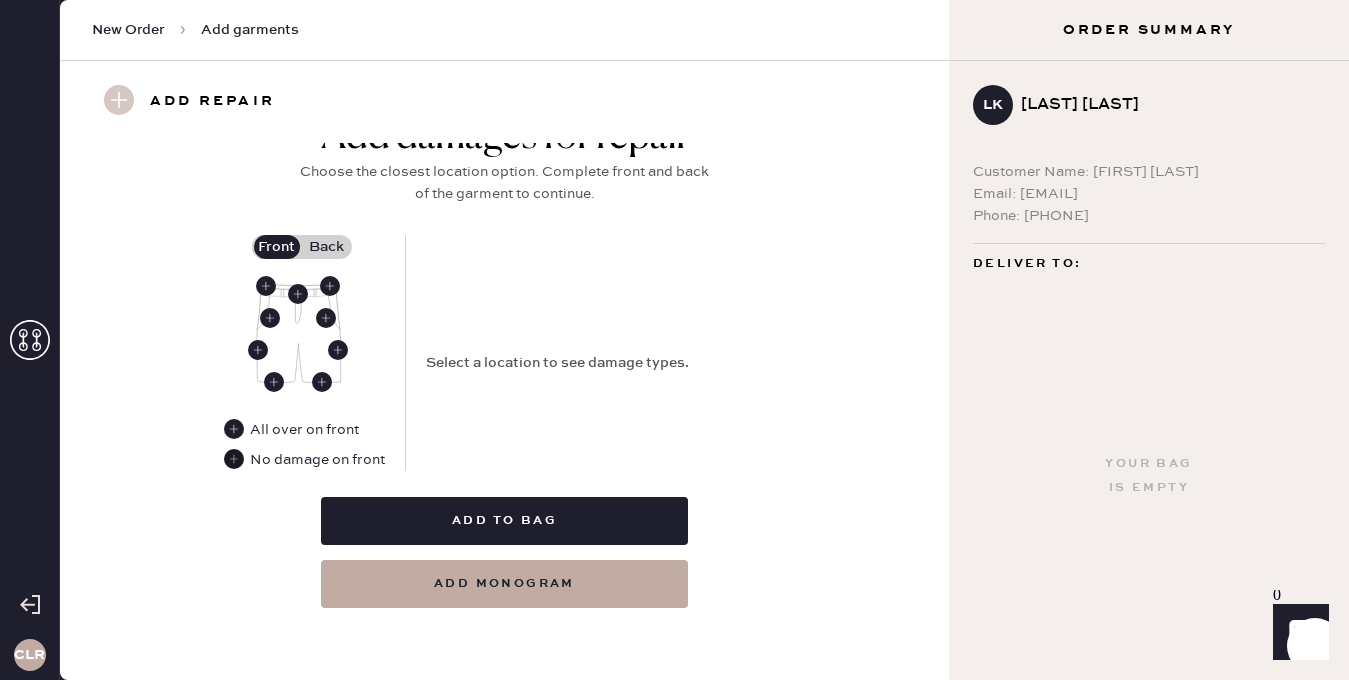 type on "S23098783" 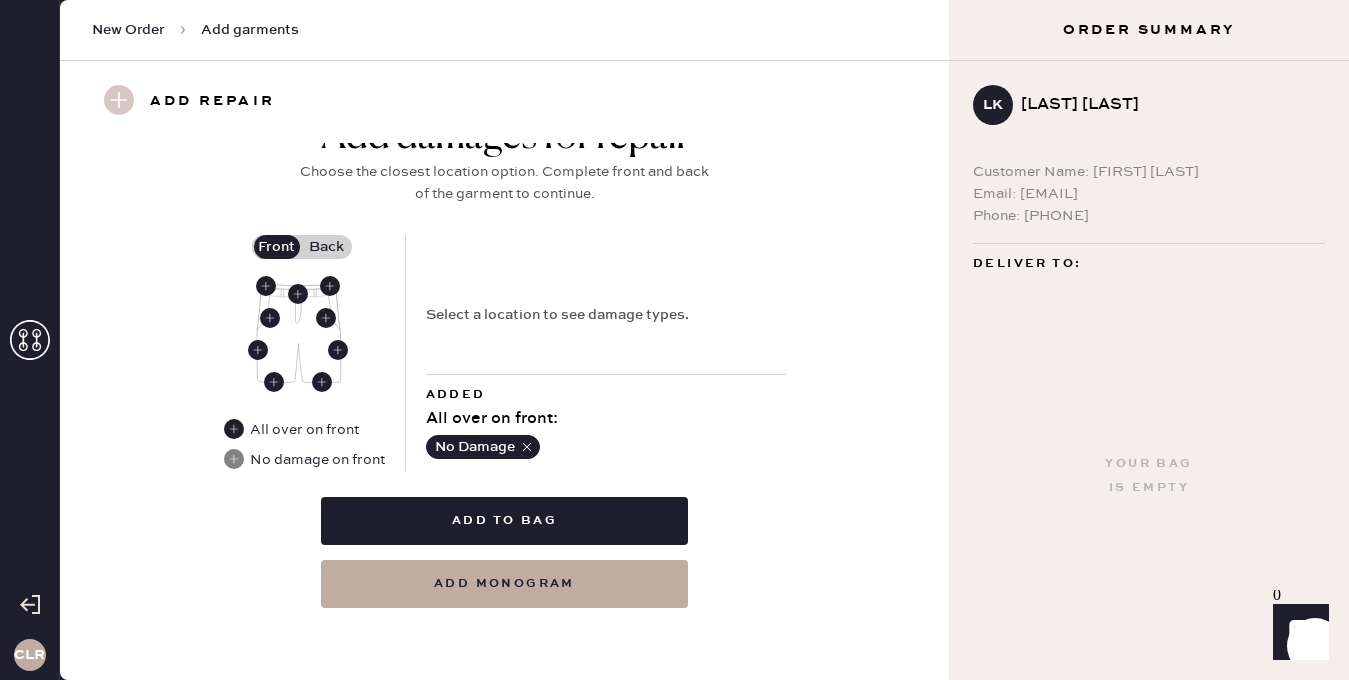 click on "Back" at bounding box center [327, 247] 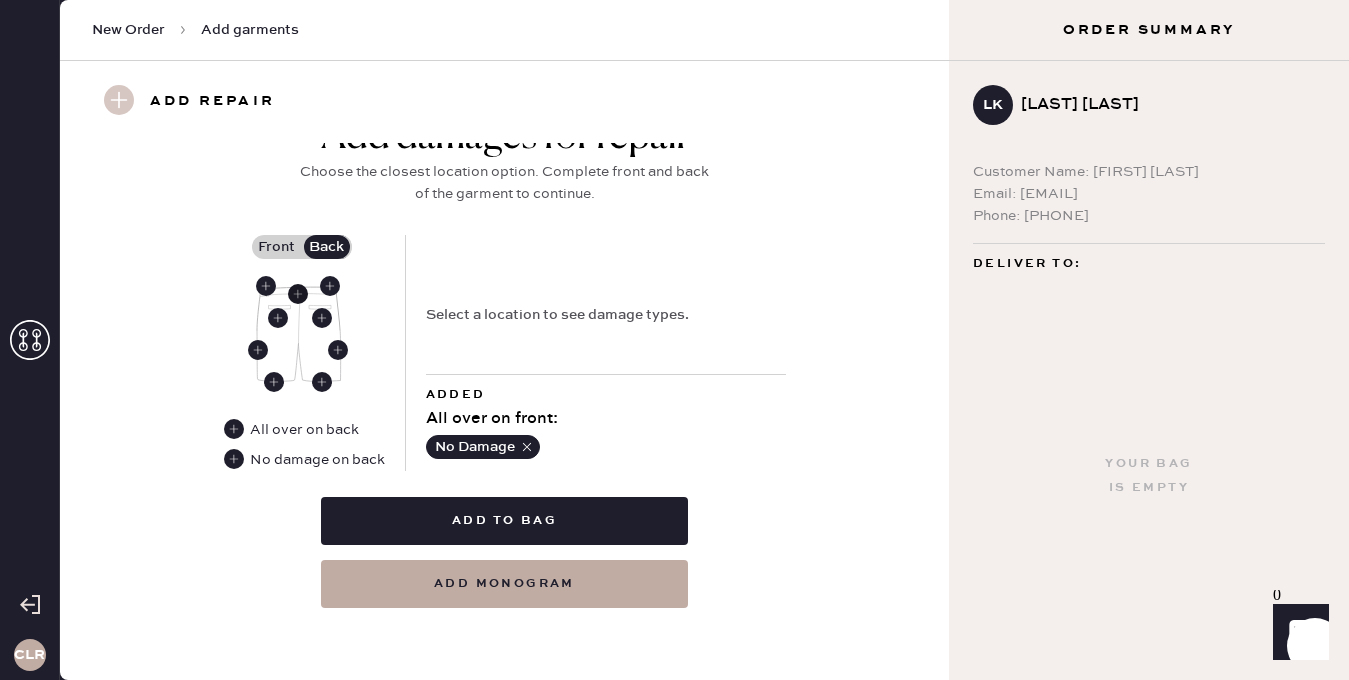 click 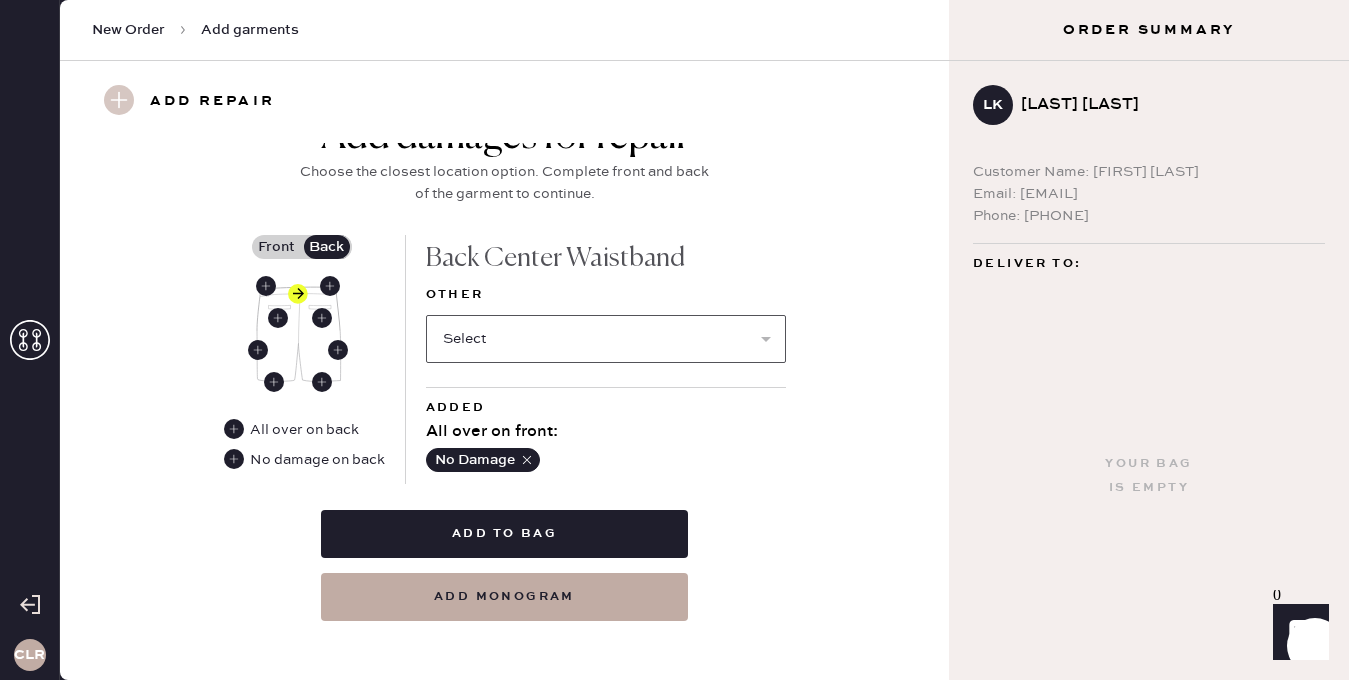 click on "Select Broken / Ripped Hem Broken Beads Broken Belt Loop Broken Button Broken Elastic Broken Hook & Eye Broken Label/tag Broken Snap Broken Strap Broken Zipper Hole Lint/hair Missing Beads Missing Button Missing Elastic Missing Hook & Eye Missing Snap Missing Strap Missing Zipper Odor Pilled Pull / Snag Seam Rip Stained Stretched Elastic Wrinkled" at bounding box center (606, 339) 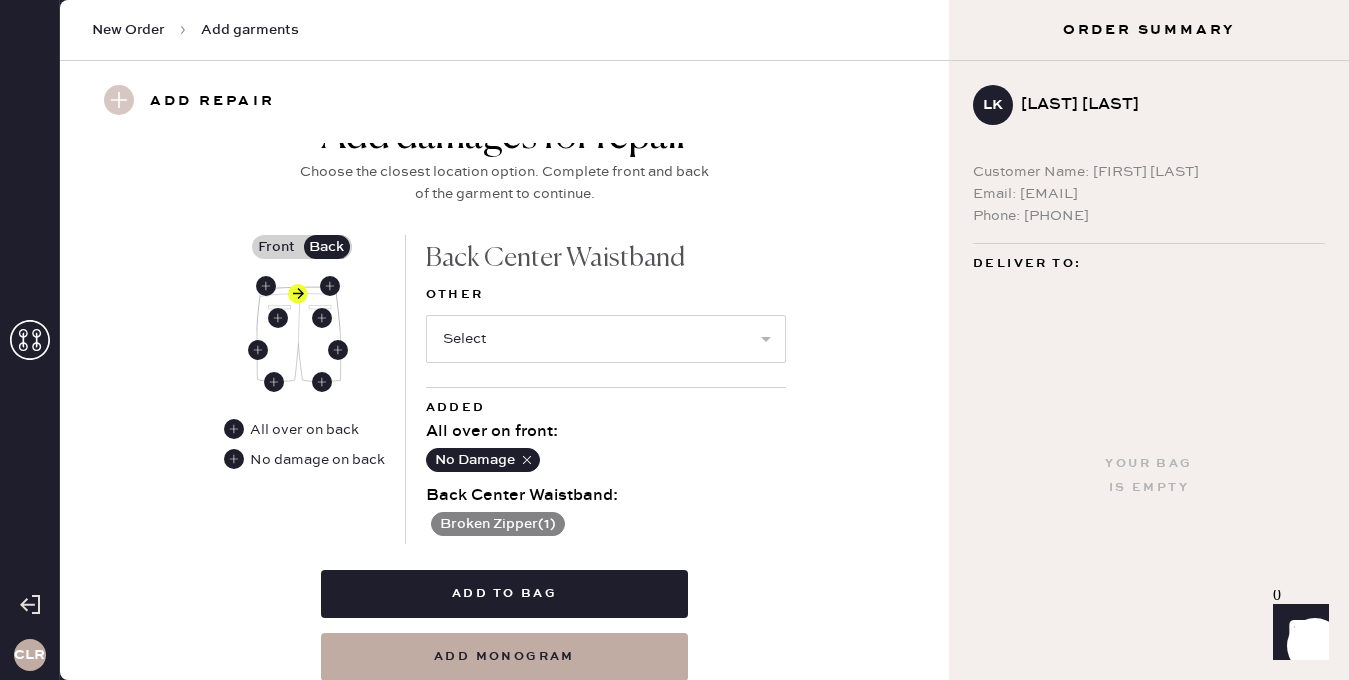 click on "Broken Zipper  ( 1 )" at bounding box center (498, 524) 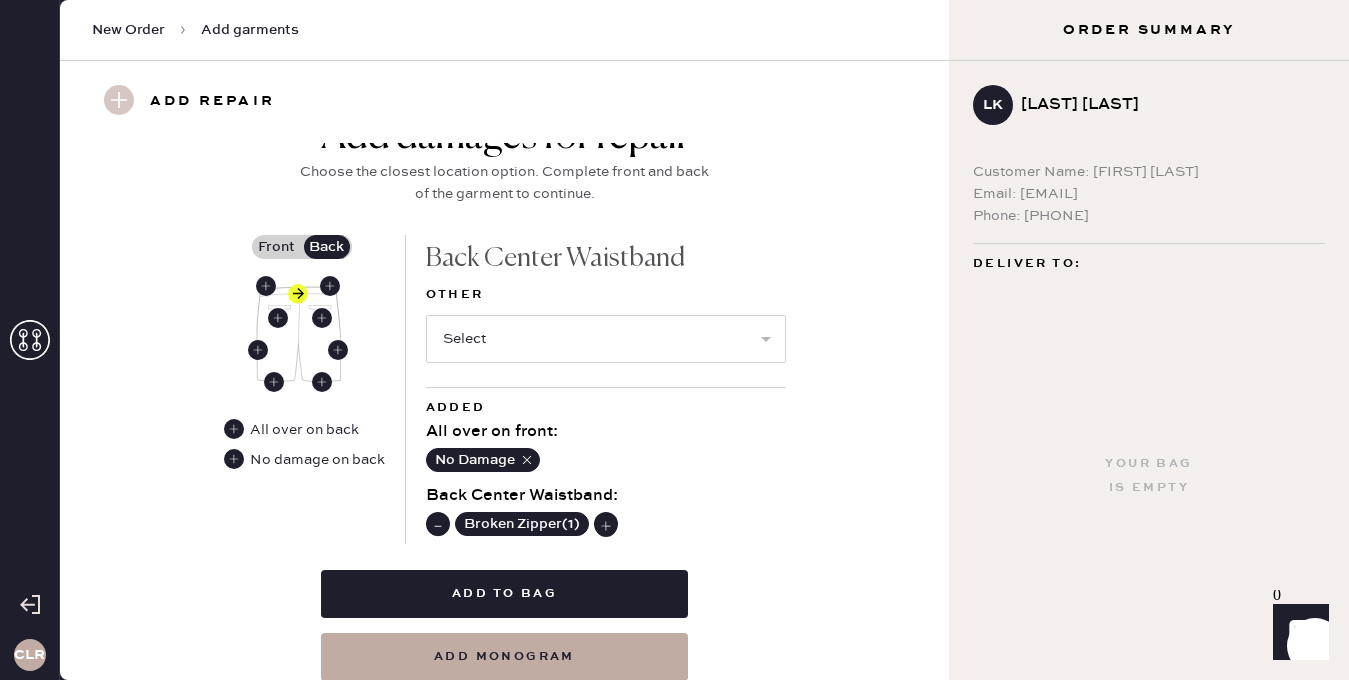 click 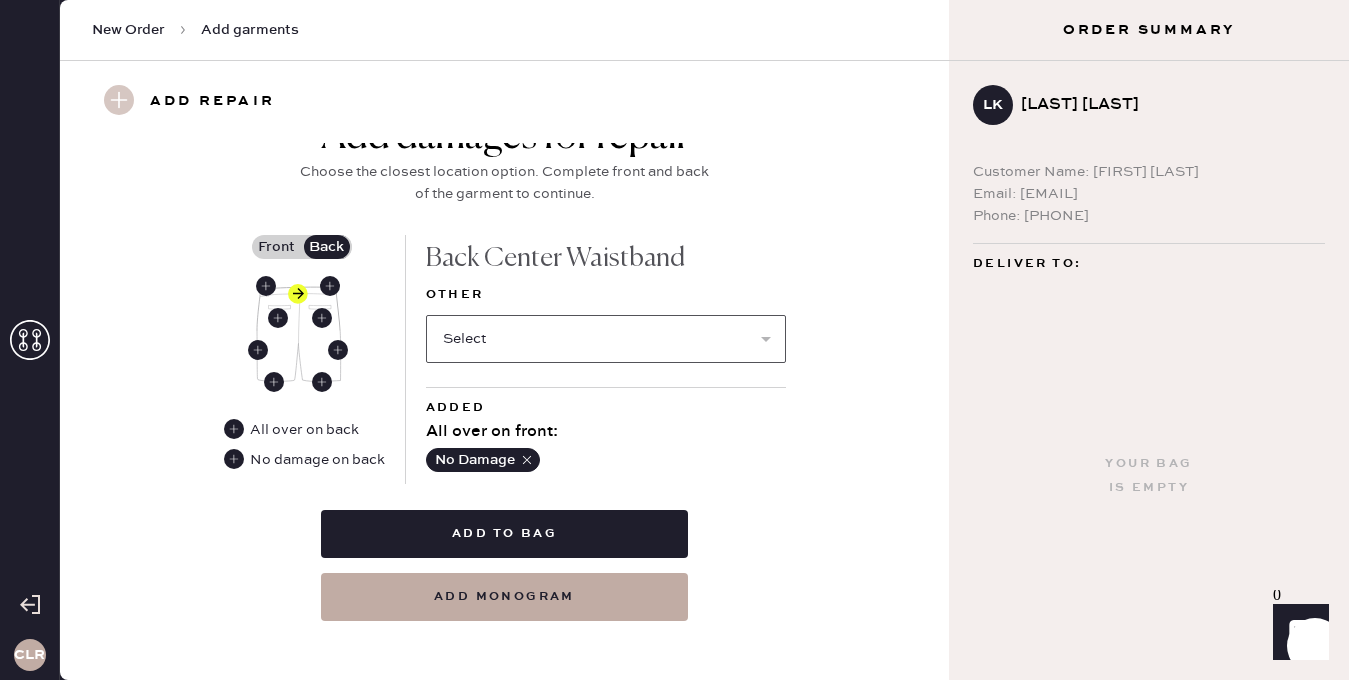 click on "Select Broken / Ripped Hem Broken Beads Broken Belt Loop Broken Button Broken Elastic Broken Hook & Eye Broken Label/tag Broken Snap Broken Strap Broken Zipper Hole Lint/hair Missing Beads Missing Button Missing Elastic Missing Hook & Eye Missing Snap Missing Strap Missing Zipper Odor Pilled Pull / Snag Seam Rip Stained Stretched Elastic Wrinkled" at bounding box center (606, 339) 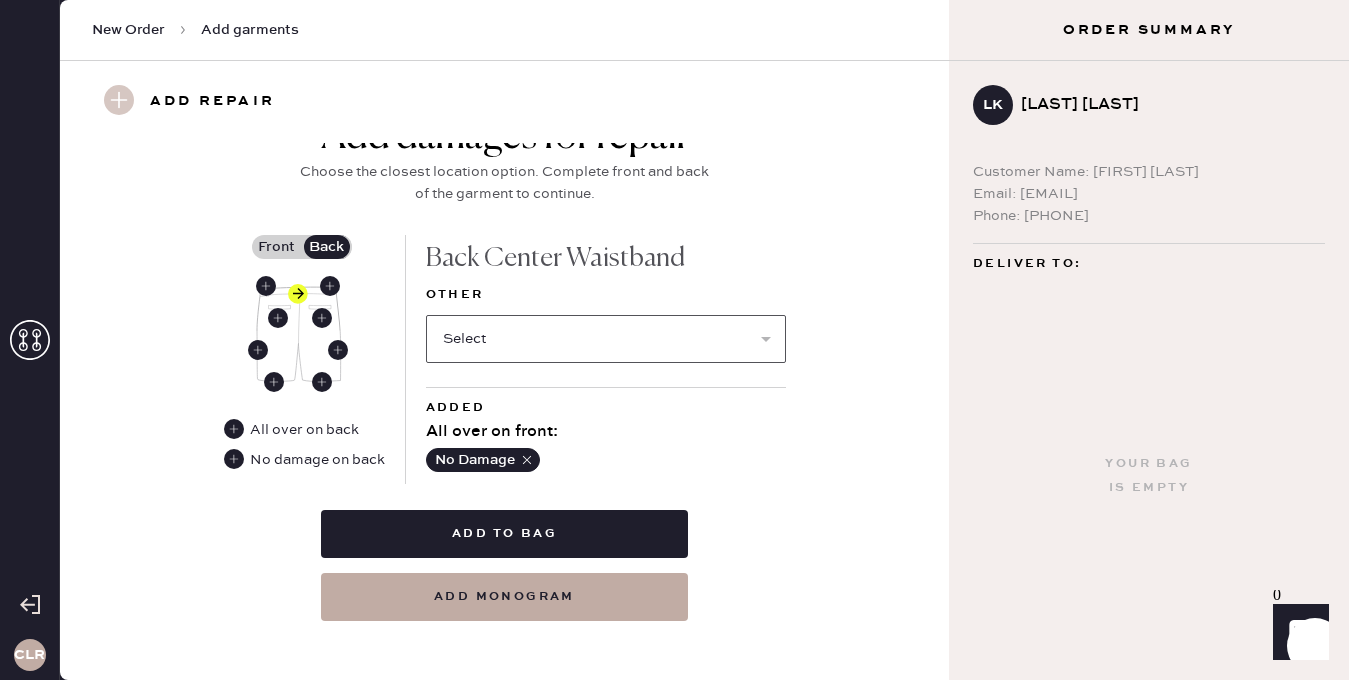 select on "1805" 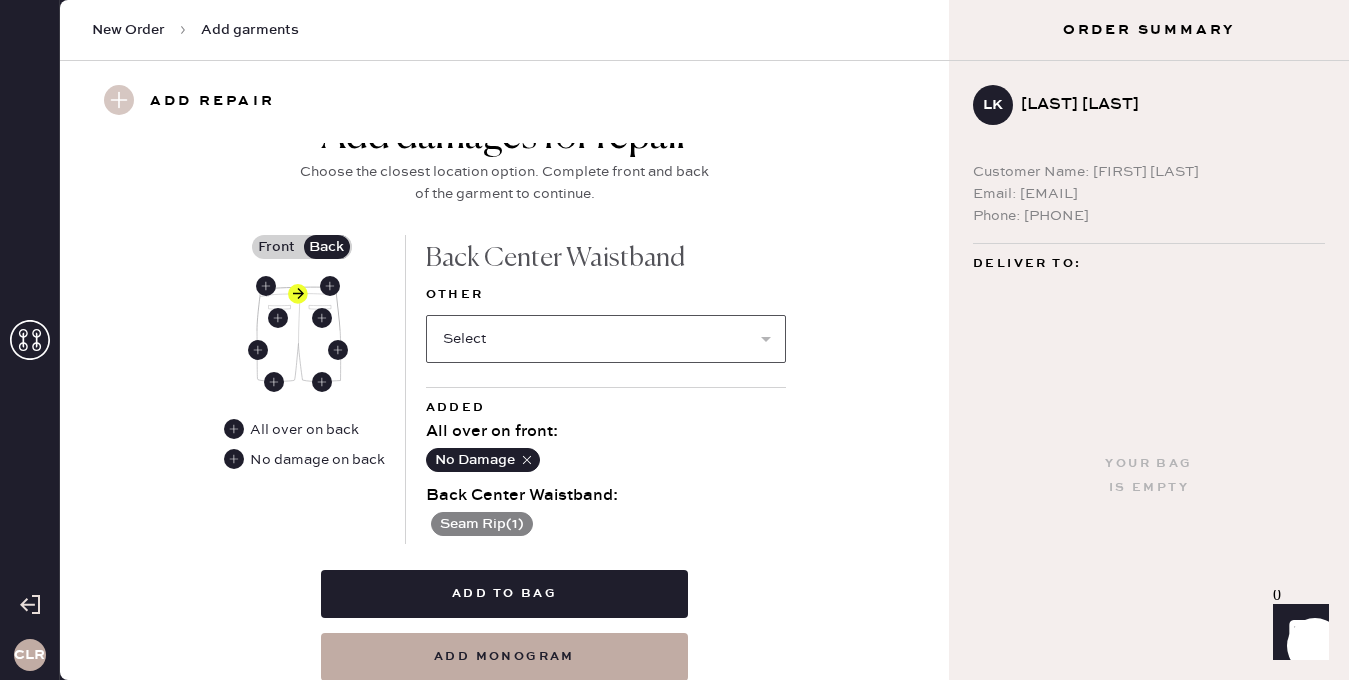 scroll, scrollTop: 842, scrollLeft: 0, axis: vertical 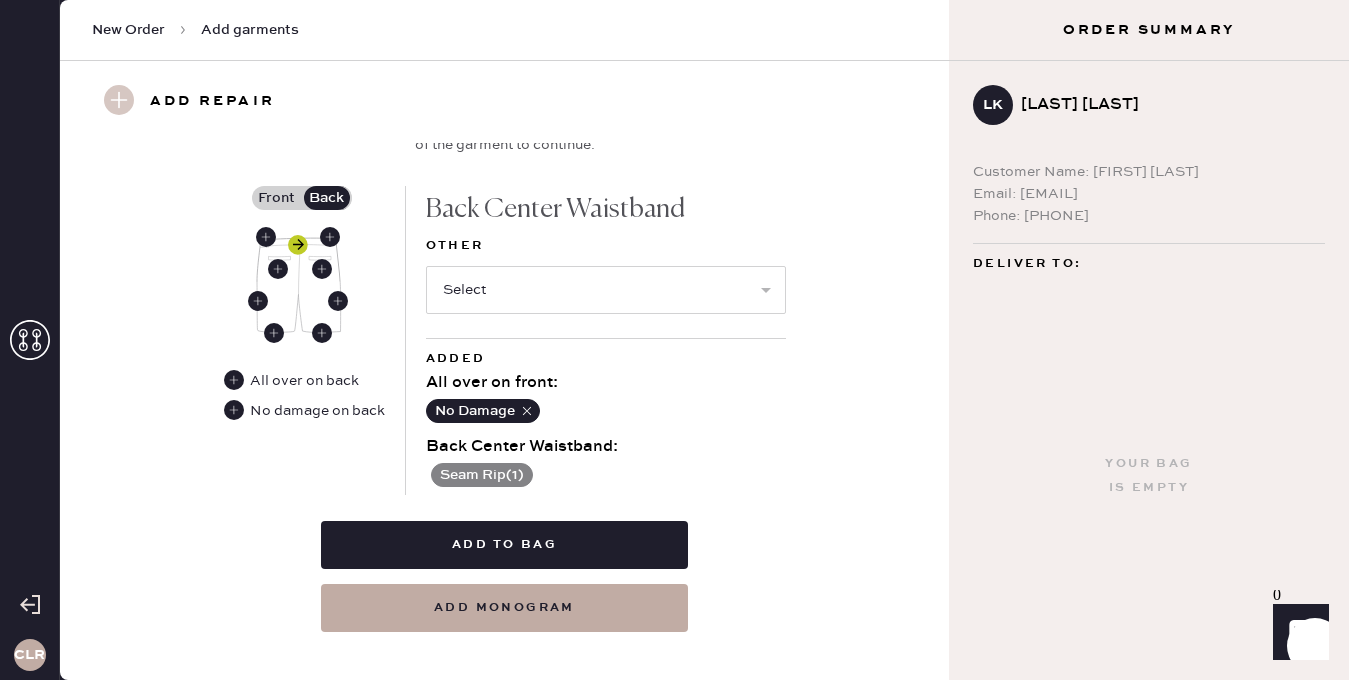 click 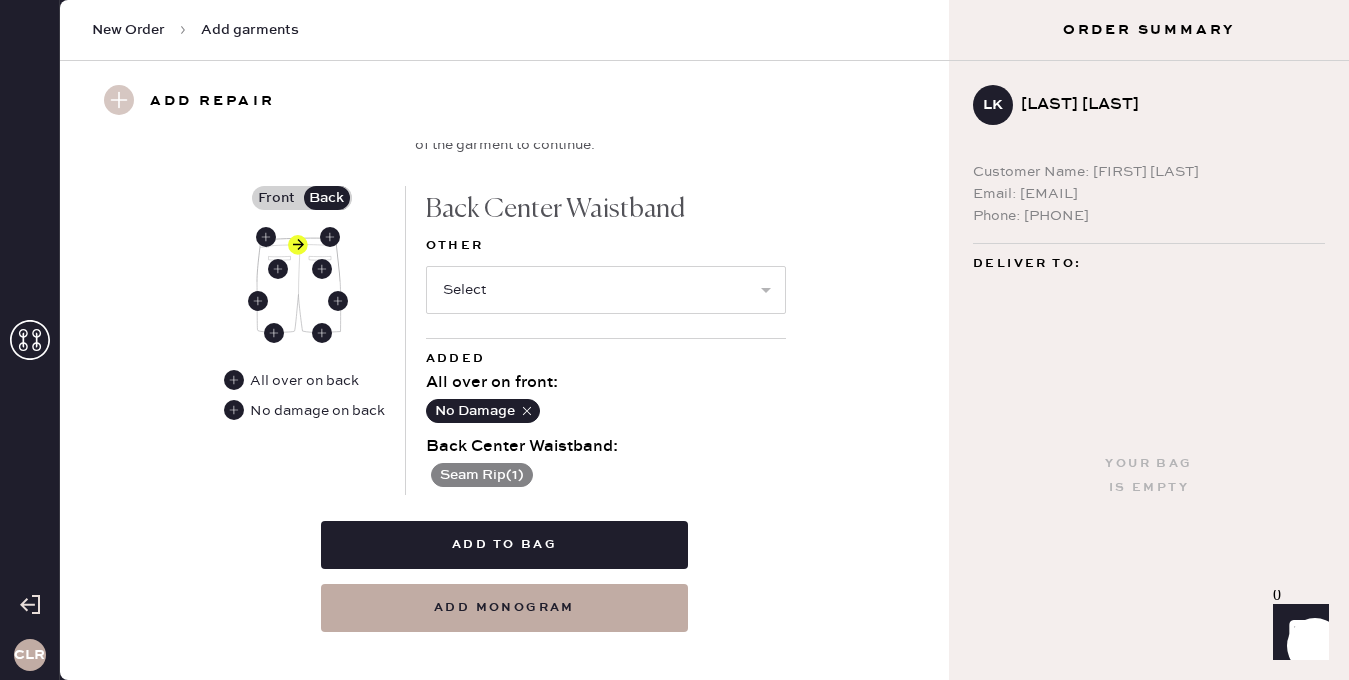 click on "Seam Rip  ( 1 )" at bounding box center (482, 475) 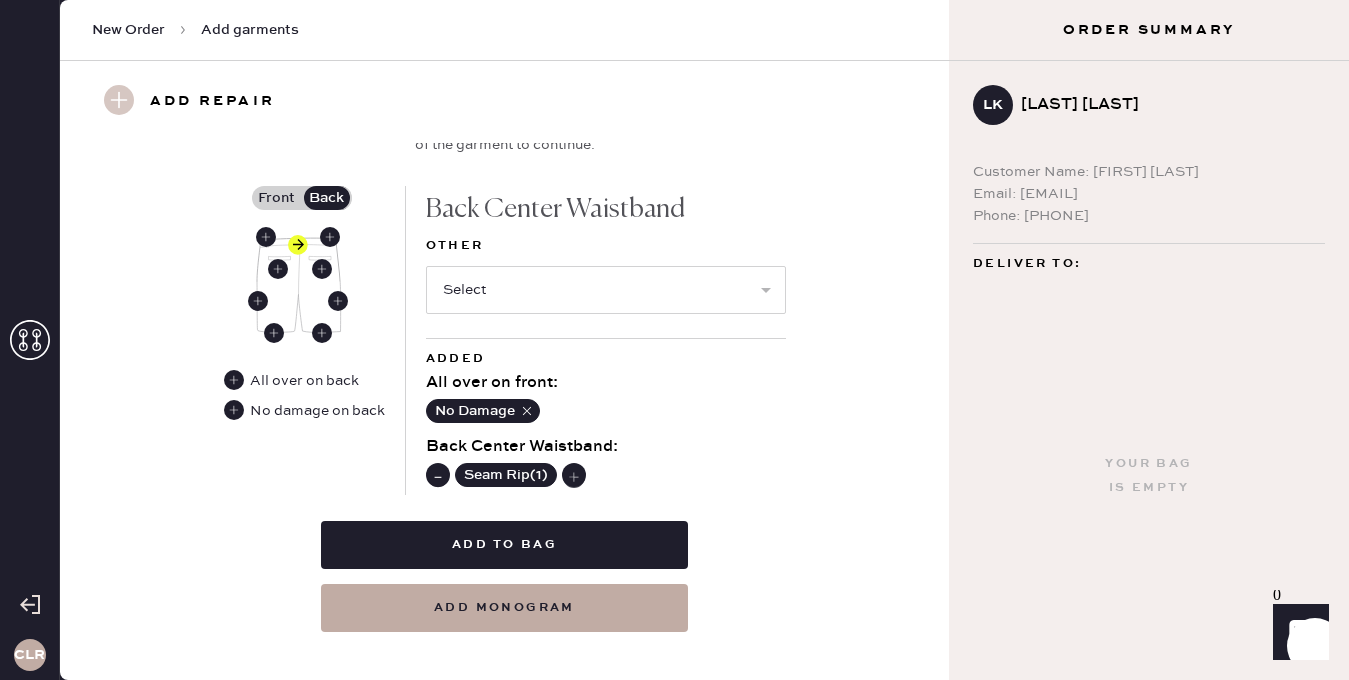 click 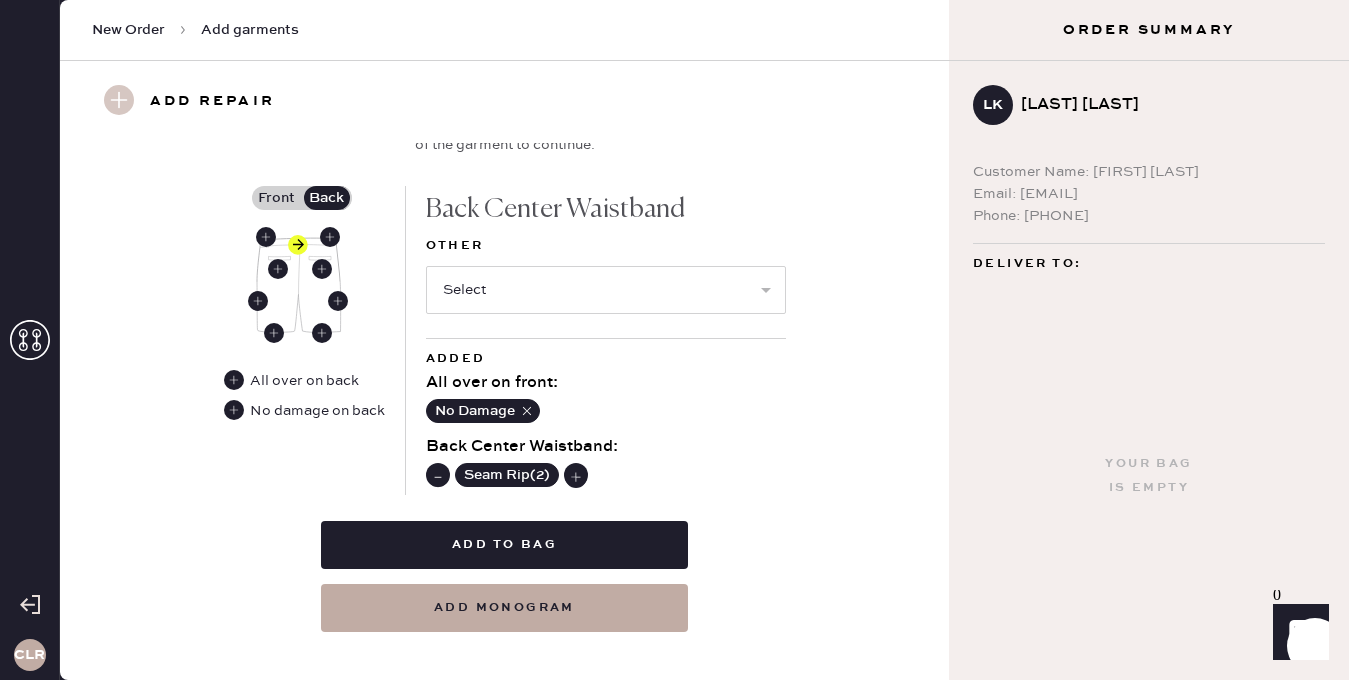 click 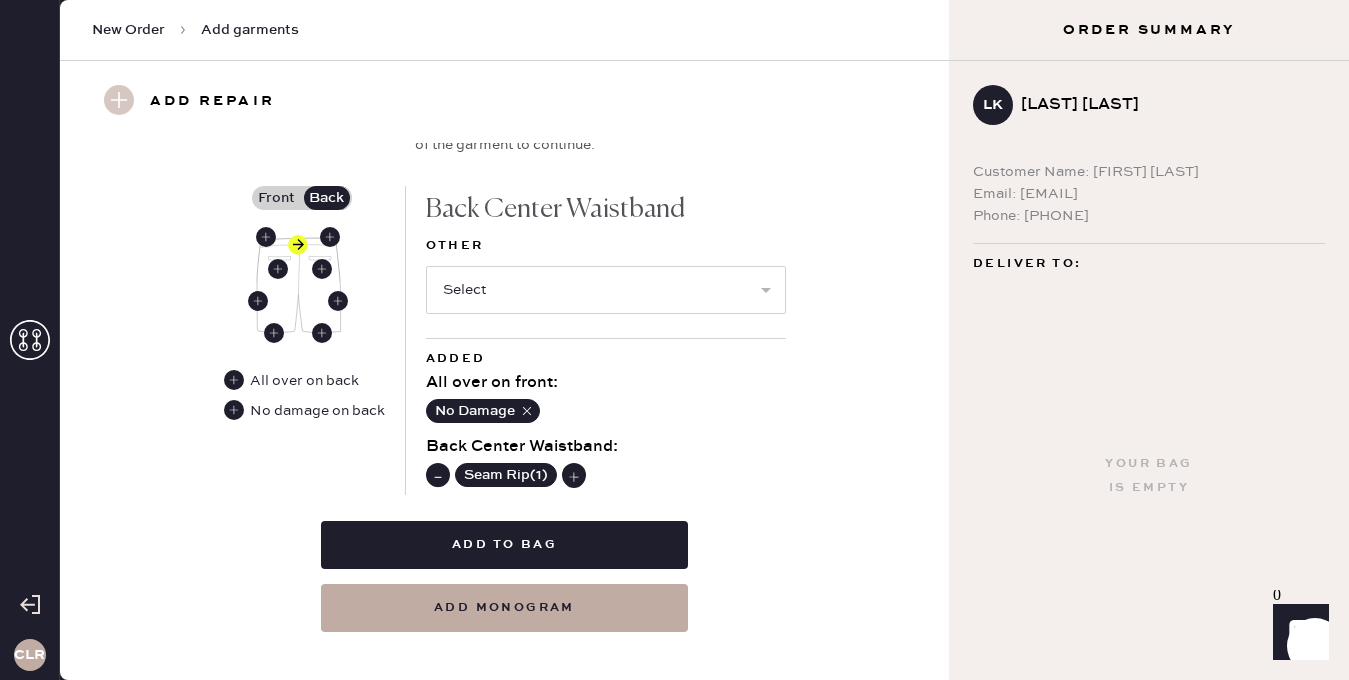 click on "No Damage" at bounding box center (606, 411) 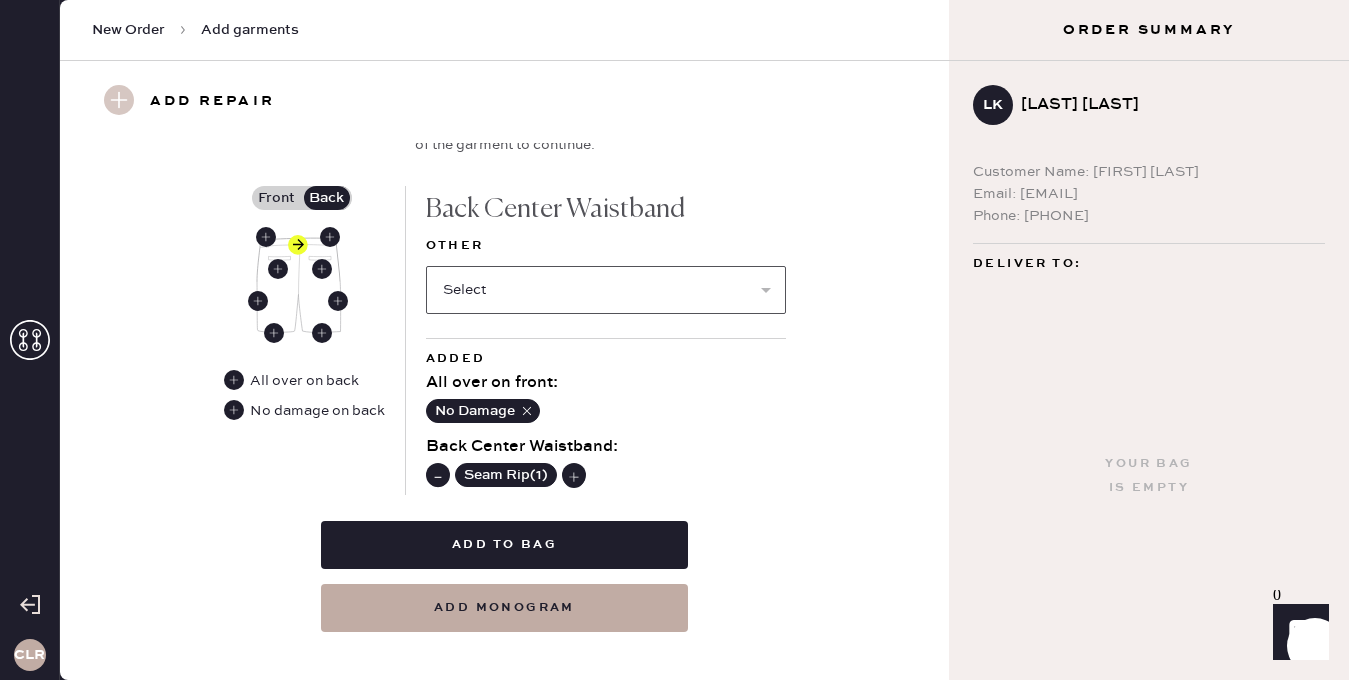 click on "Select Broken / Ripped Hem Broken Beads Broken Belt Loop Broken Button Broken Elastic Broken Hook & Eye Broken Label/tag Broken Snap Broken Strap Broken Zipper Hole Lint/hair Missing Beads Missing Button Missing Elastic Missing Hook & Eye Missing Snap Missing Strap Missing Zipper Odor Pilled Pull / Snag Stained Stretched Elastic Wrinkled" at bounding box center [606, 290] 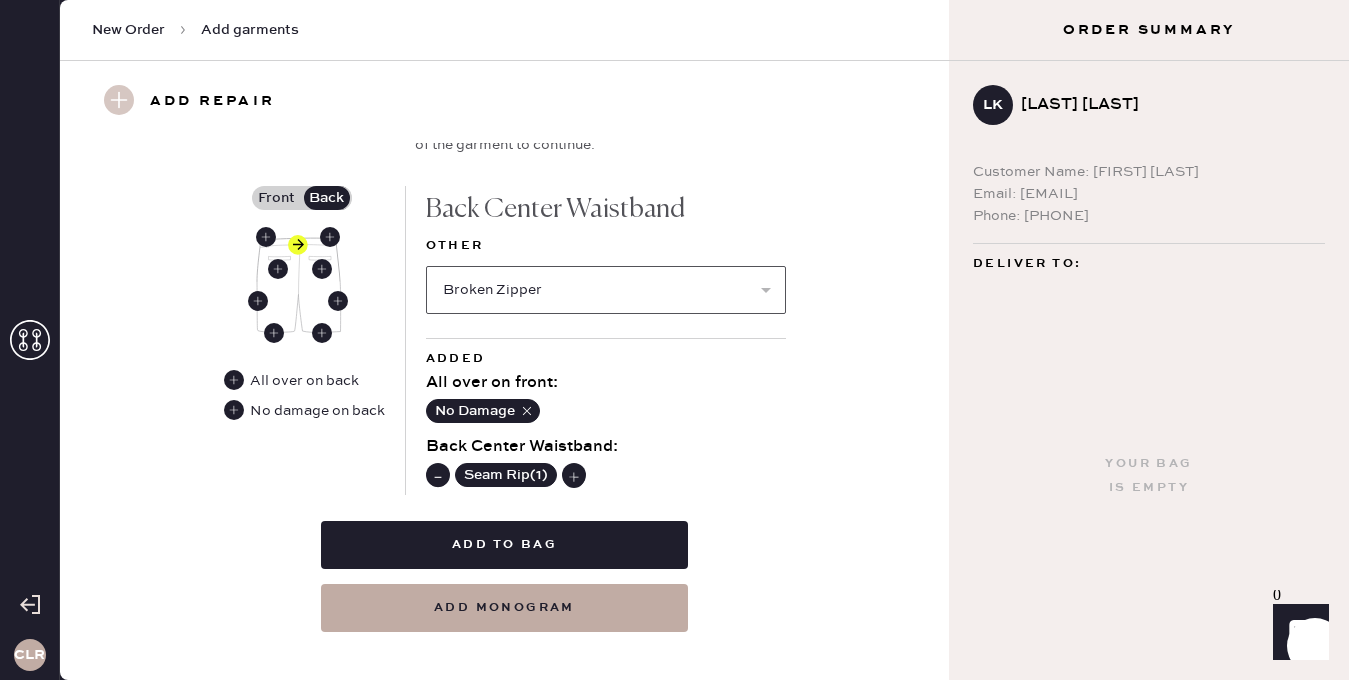 select 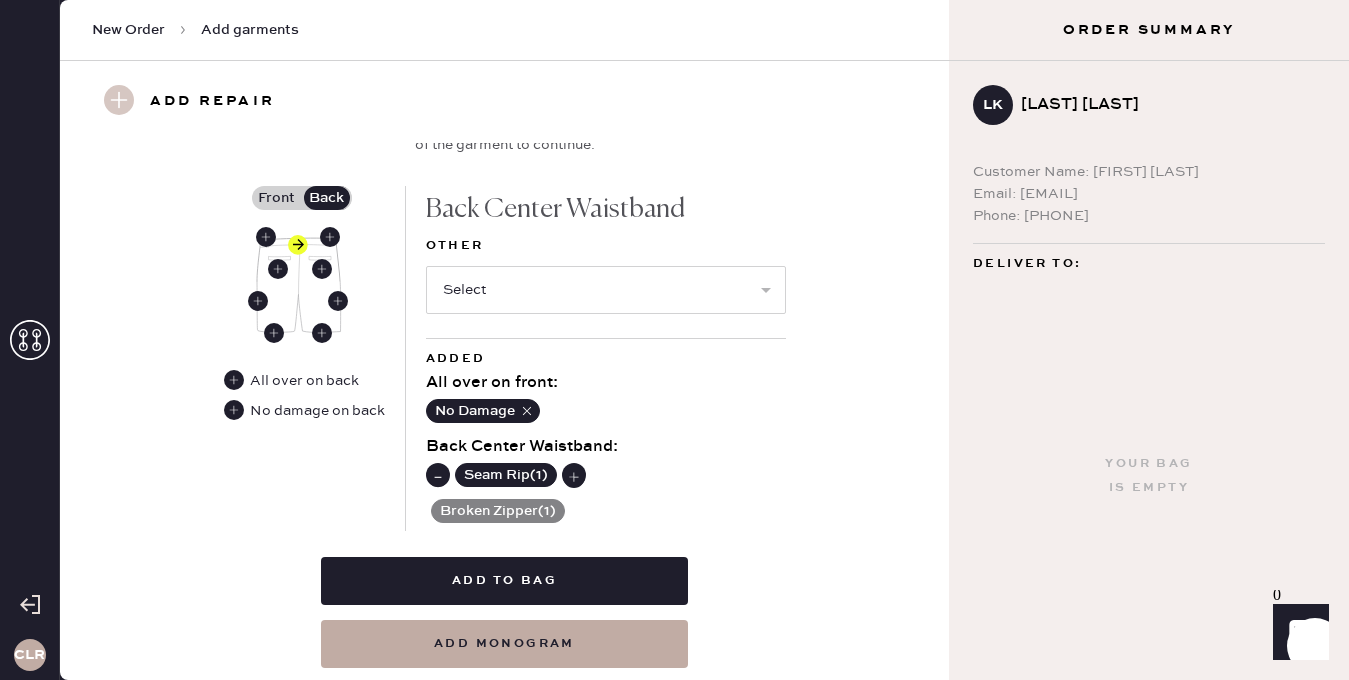 click on "Front Back All over on back No damage on back" at bounding box center (315, 358) 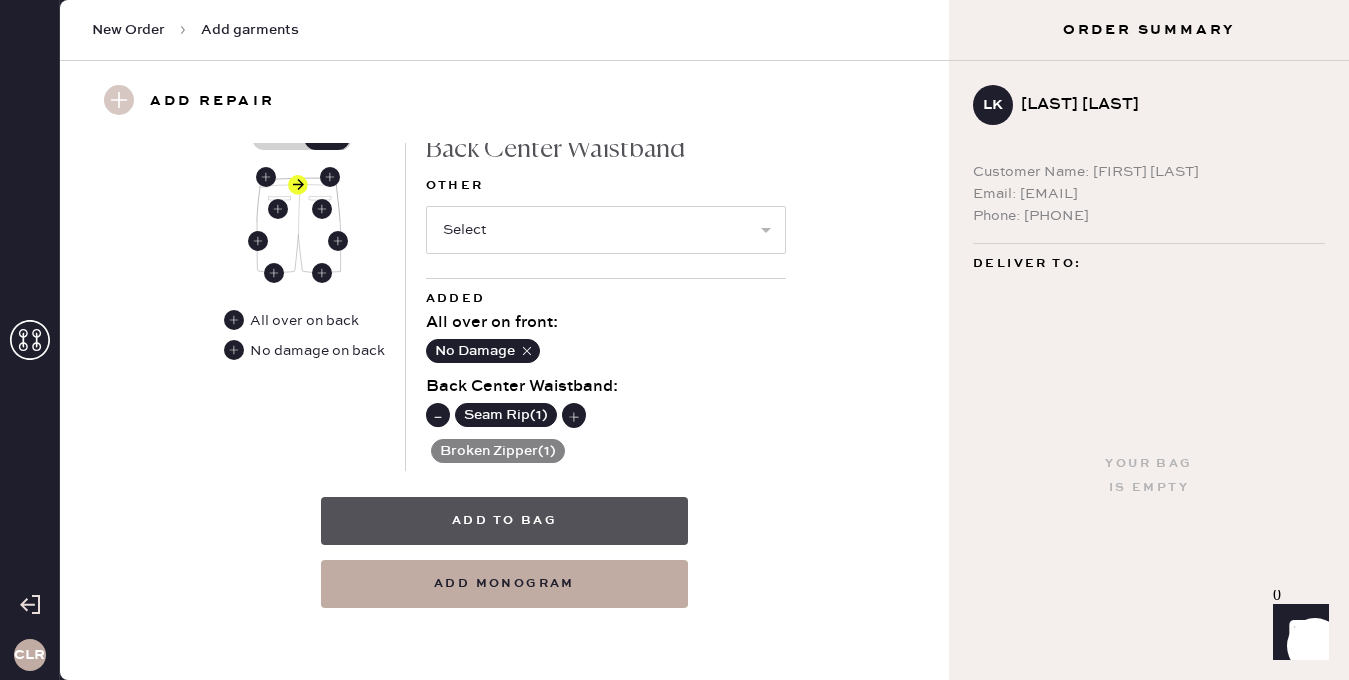 click on "Add to bag" at bounding box center [504, 521] 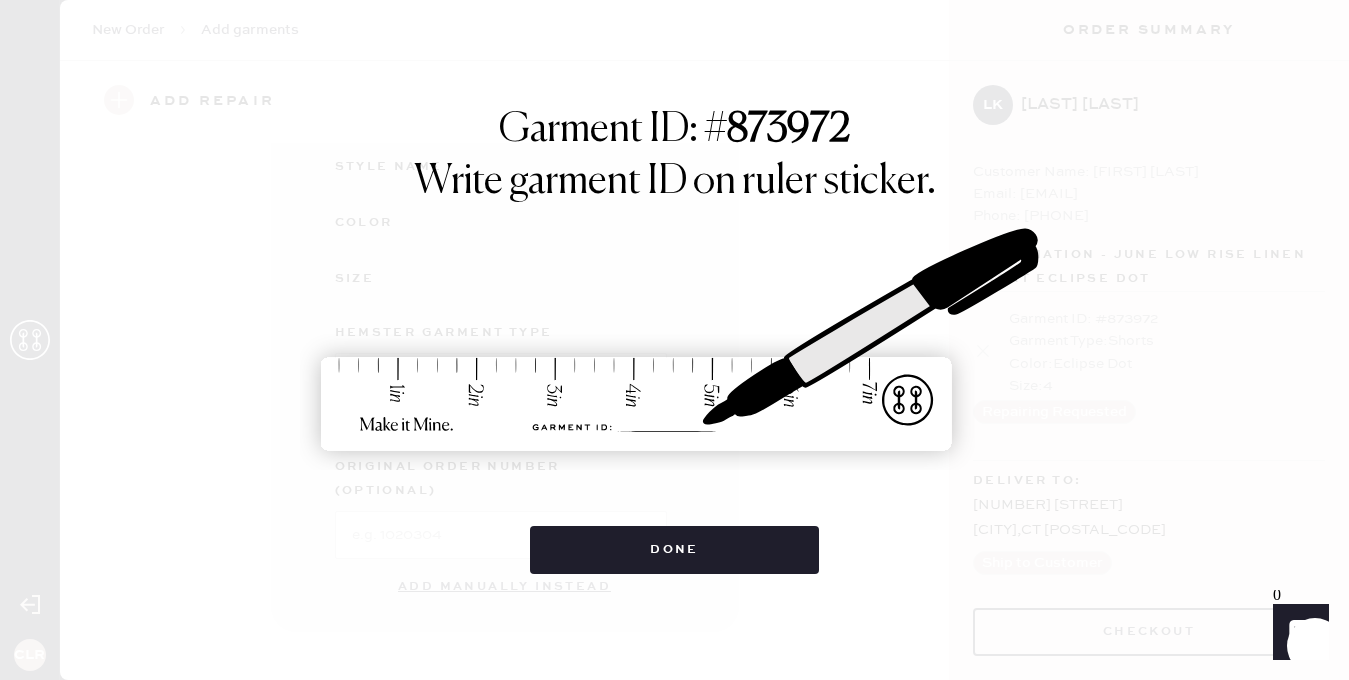 scroll, scrollTop: 304, scrollLeft: 0, axis: vertical 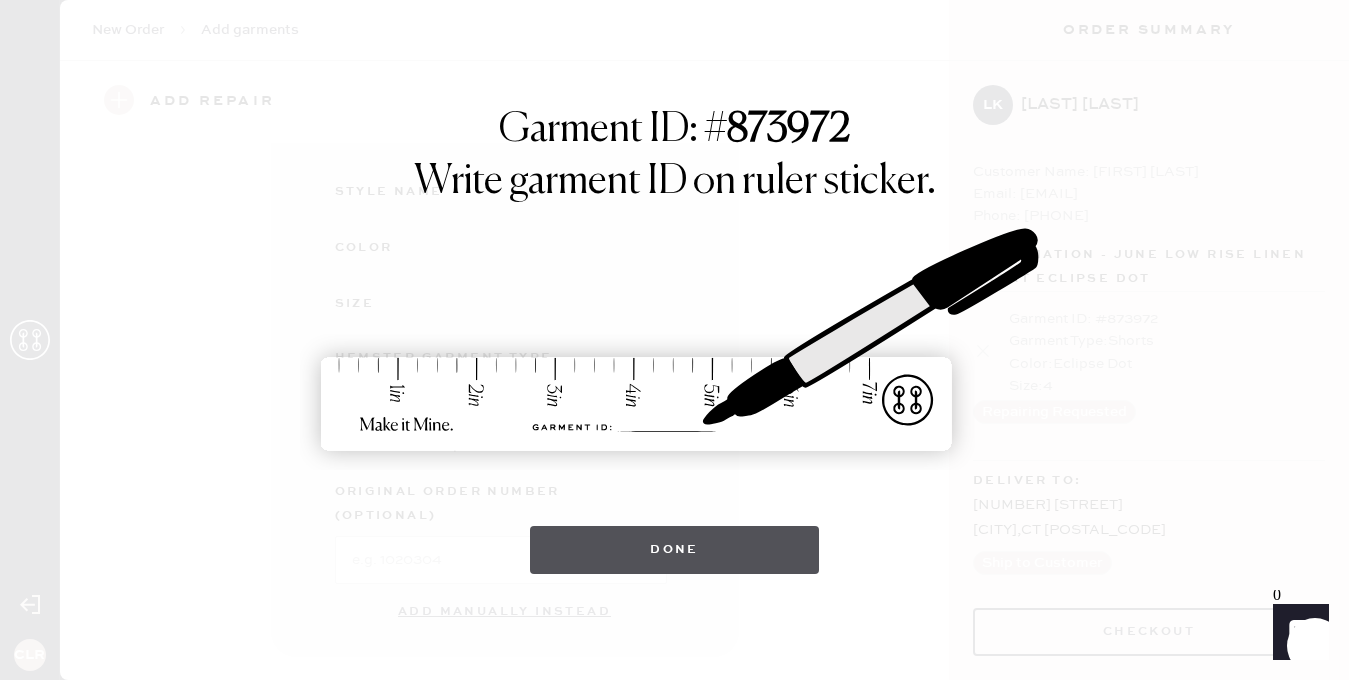 click on "Done" at bounding box center (674, 550) 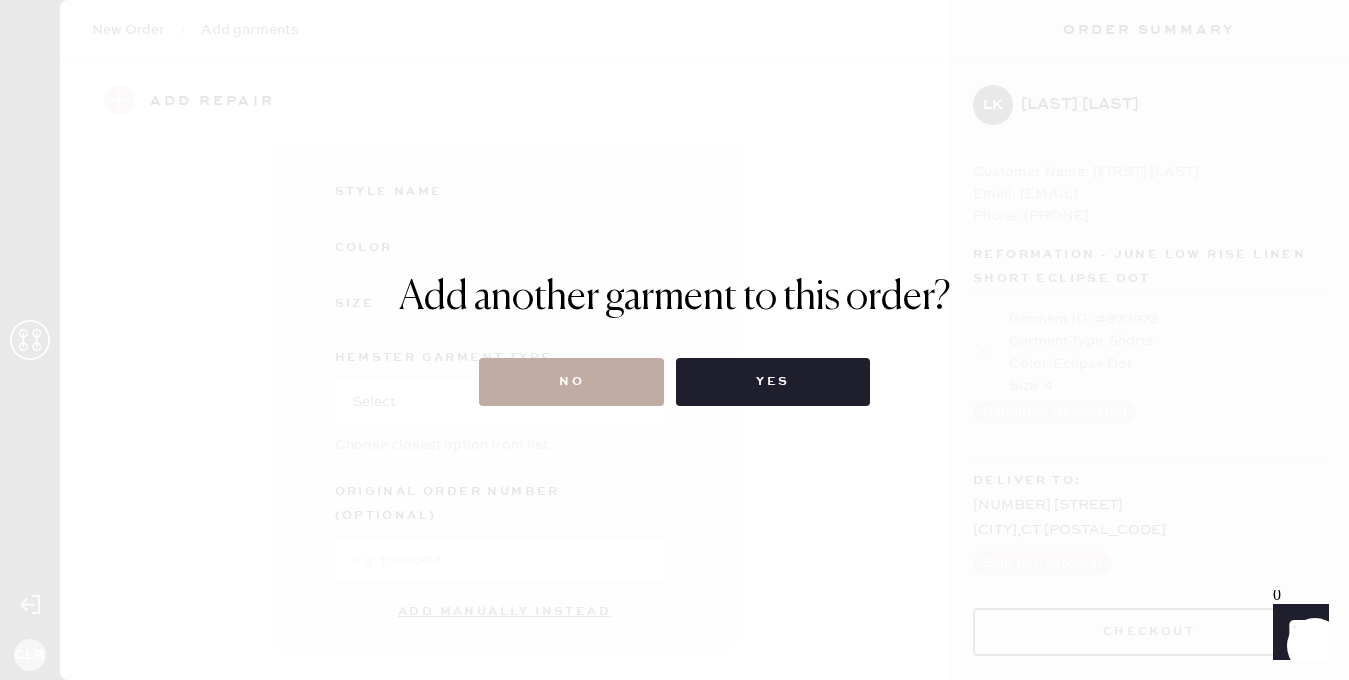 click on "No" at bounding box center [571, 382] 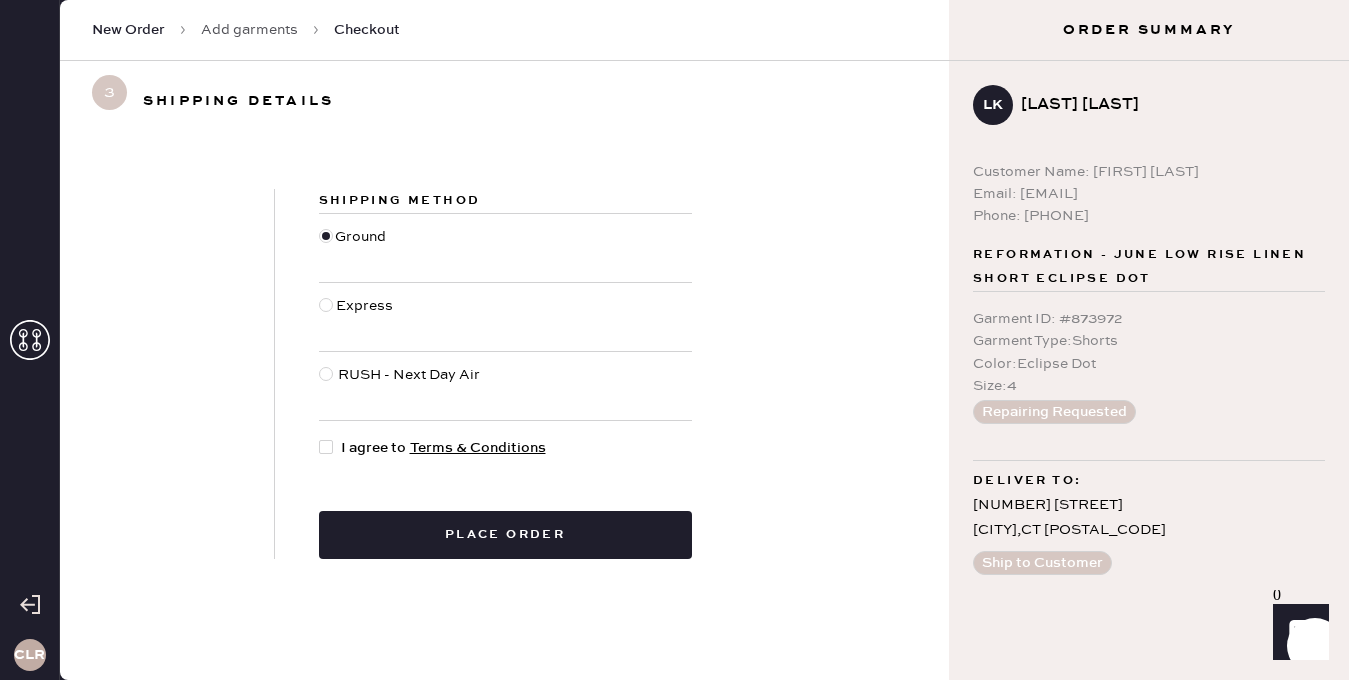 click at bounding box center (326, 447) 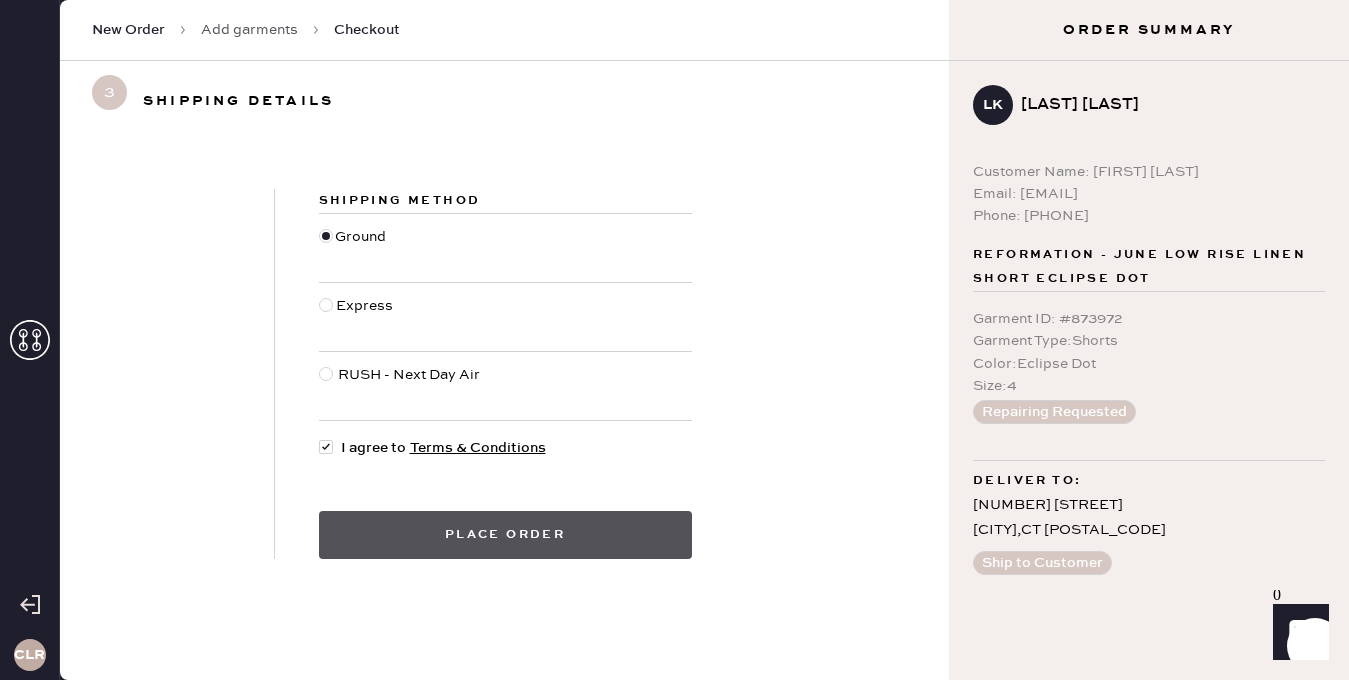 click on "Place order" at bounding box center (505, 535) 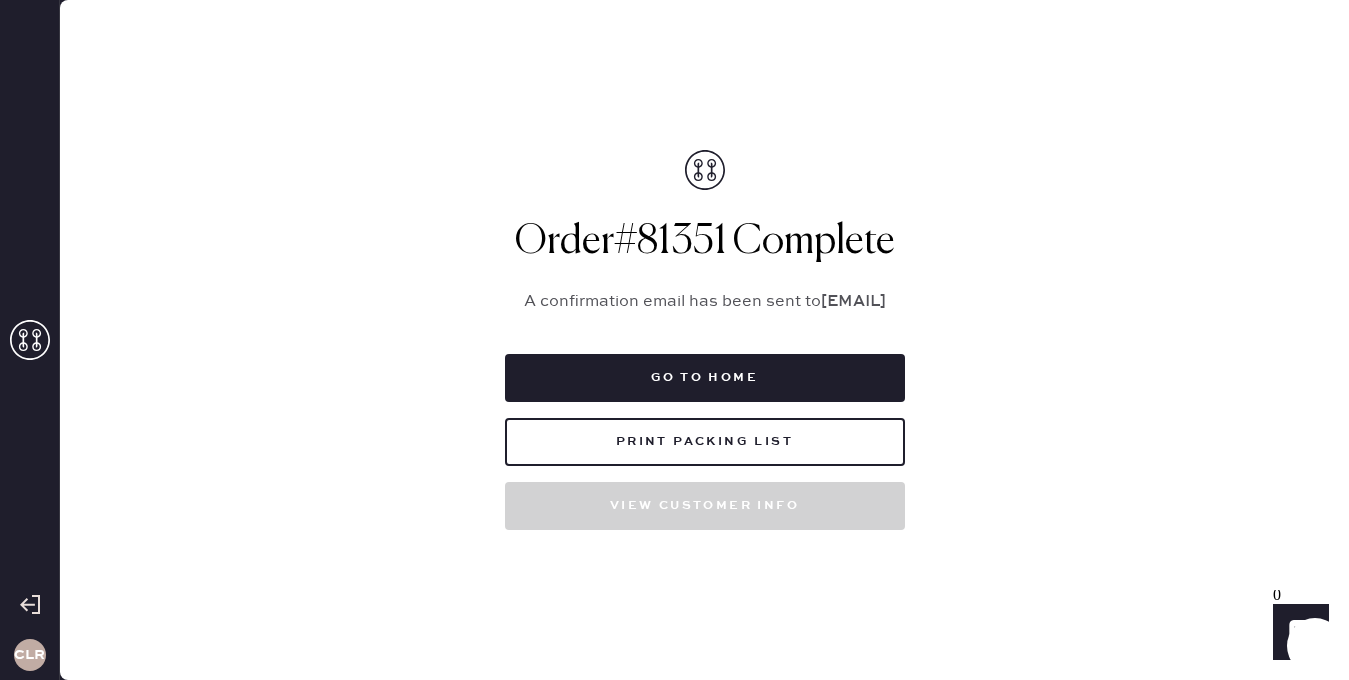click on "Order  # 81351   Complete" at bounding box center [705, 242] 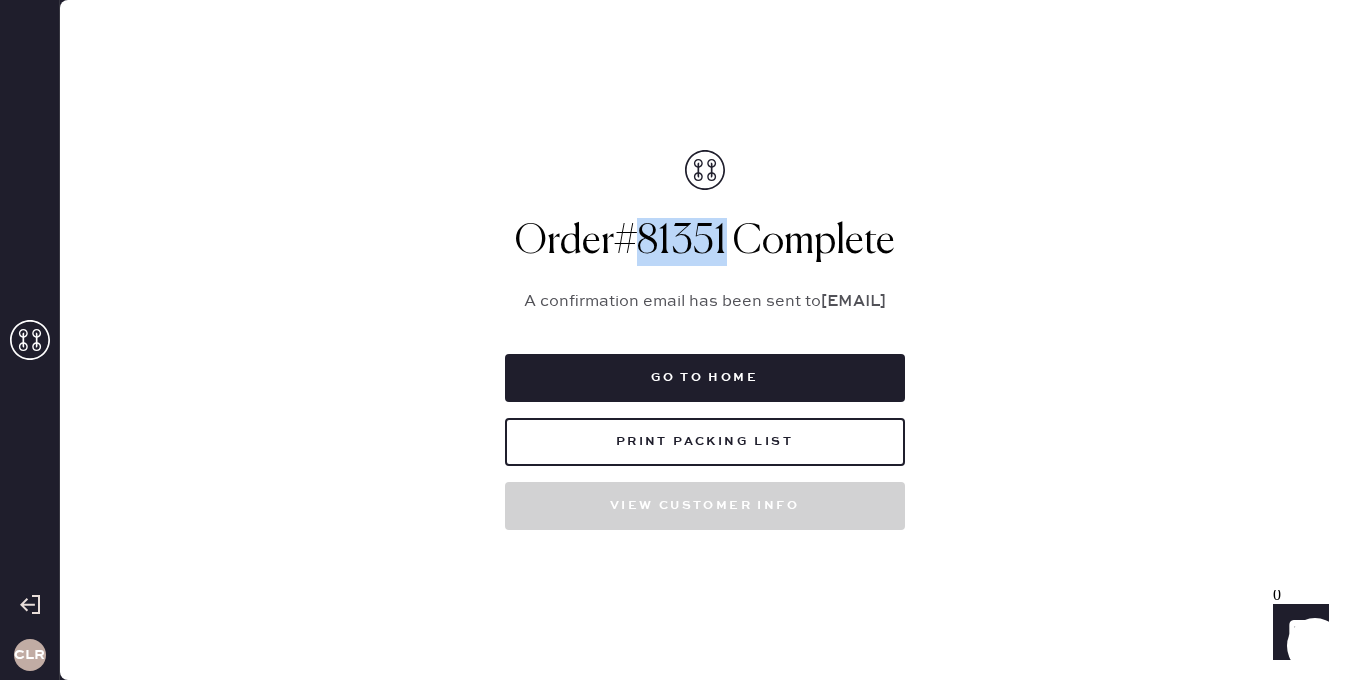 copy on "81351" 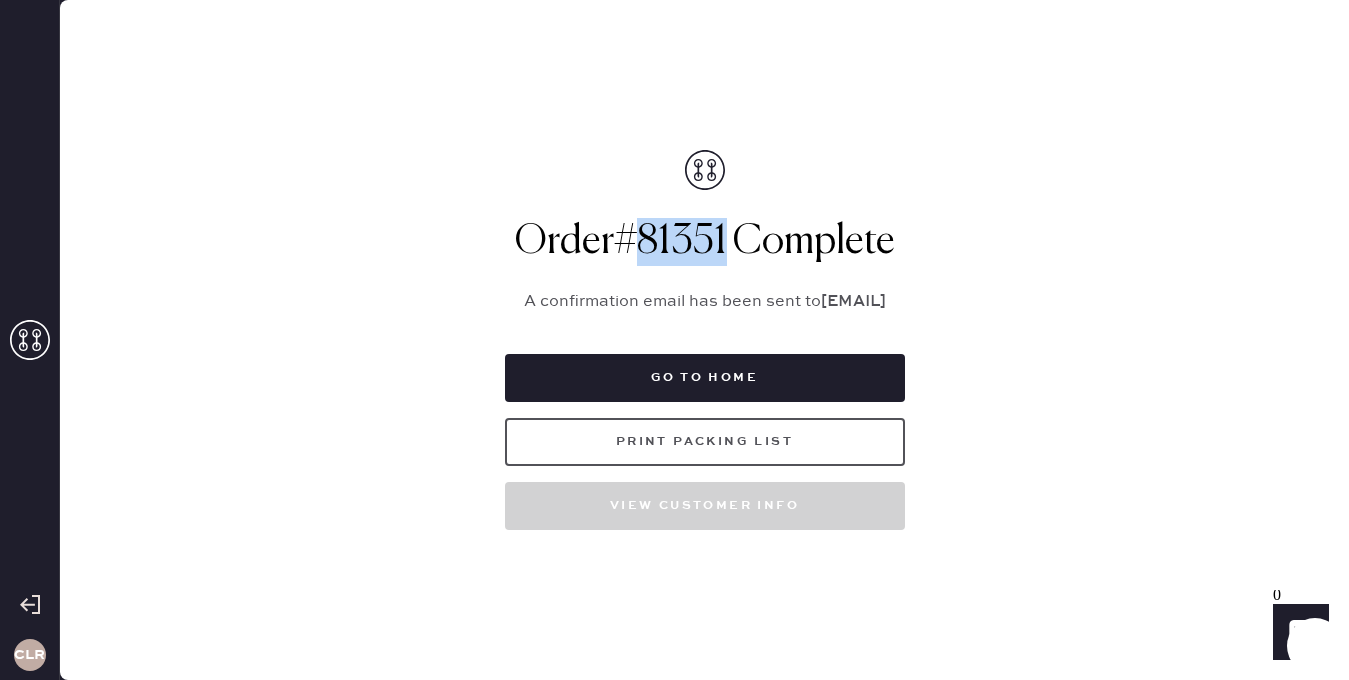 click on "Print Packing List" at bounding box center [705, 442] 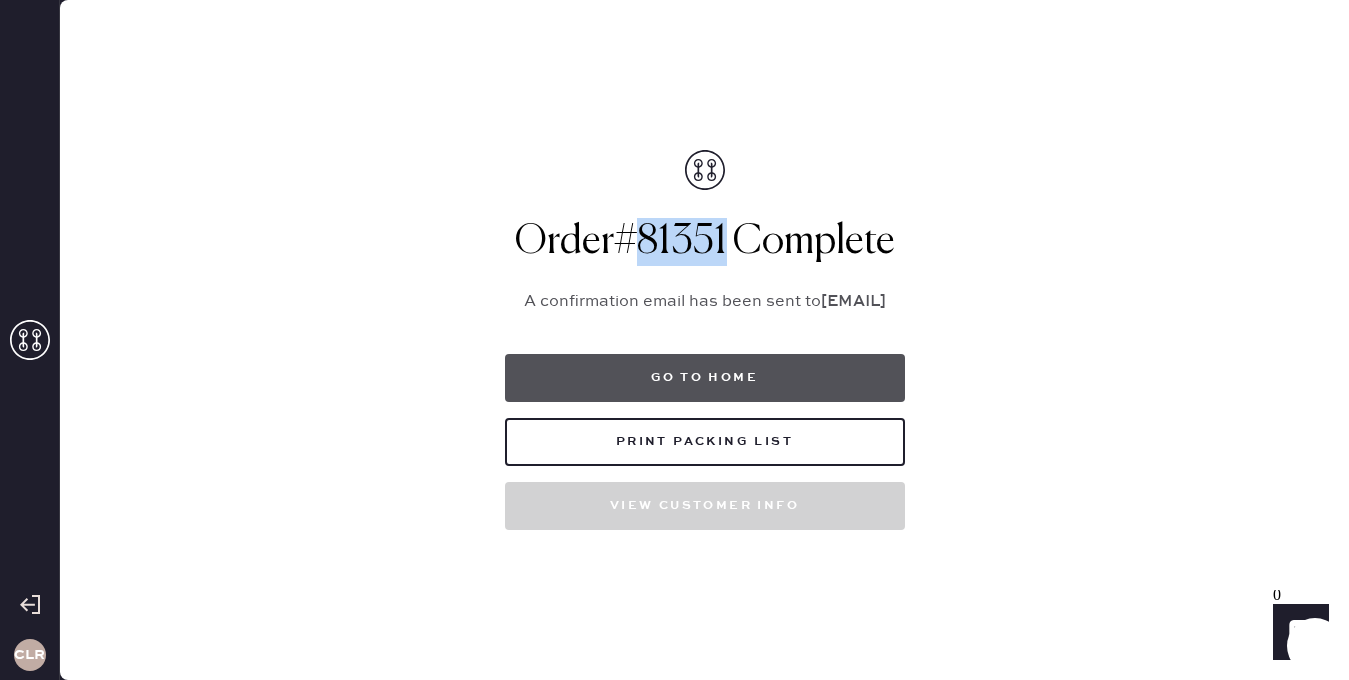 click on "Go to home" at bounding box center [705, 378] 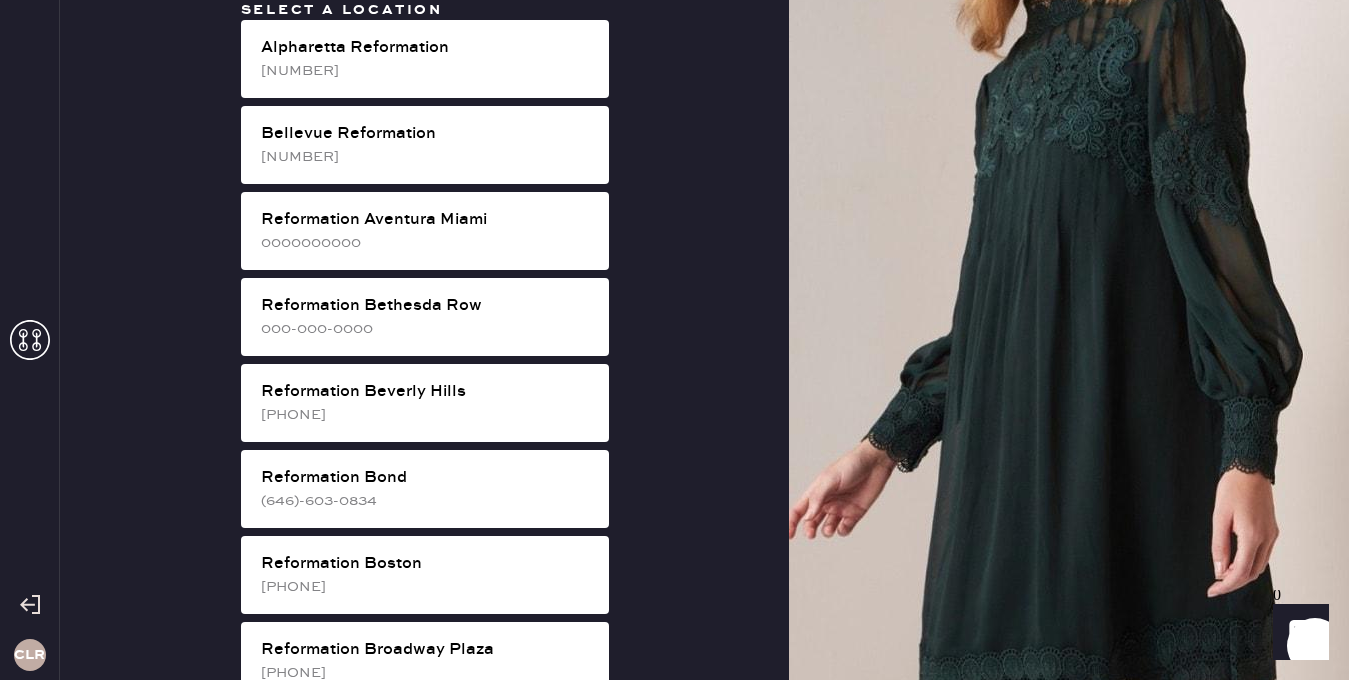 click on "[PHONE]" at bounding box center [427, 1103] 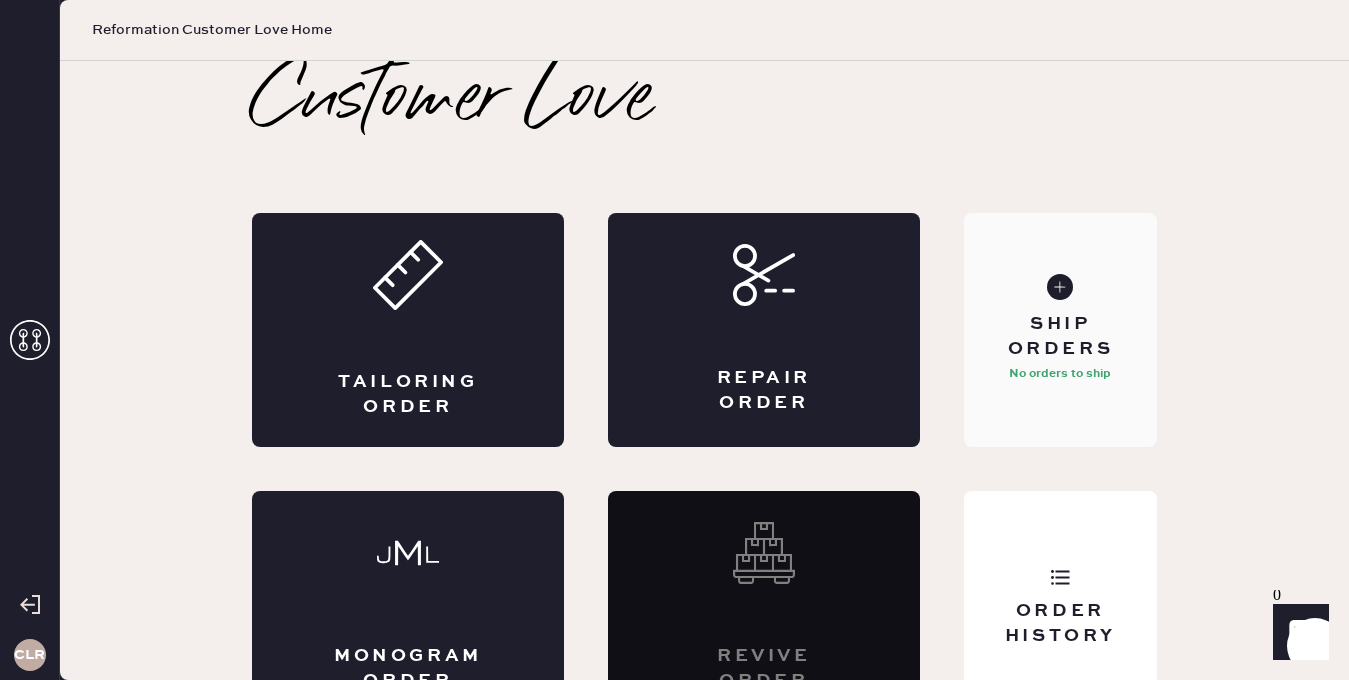 click on "Ship Orders" at bounding box center [1060, 337] 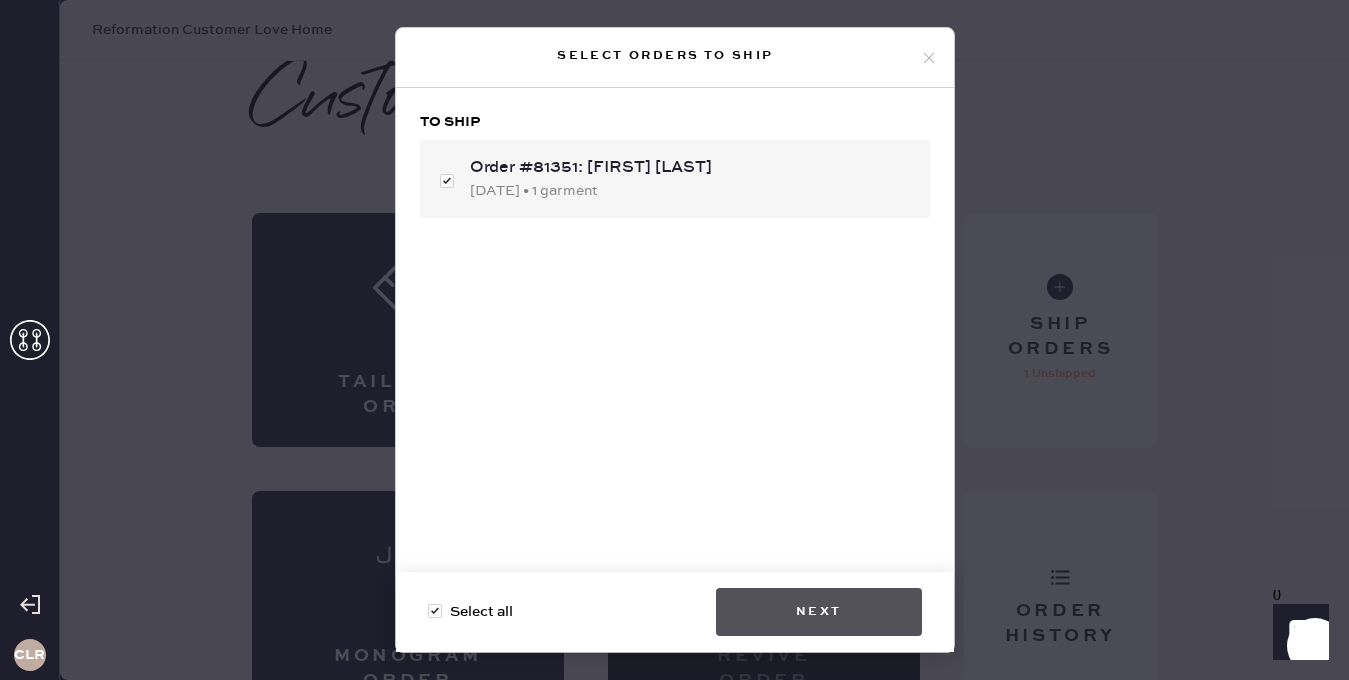 click on "Next" at bounding box center [819, 612] 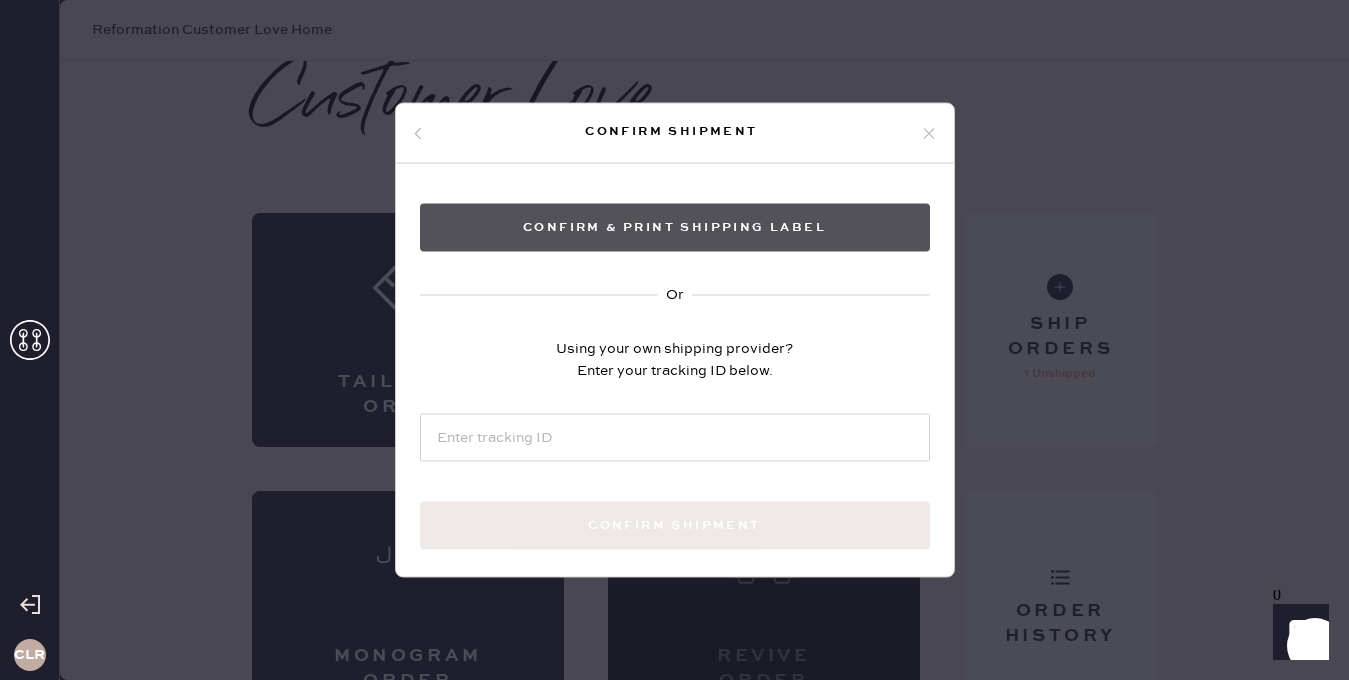 click on "Confirm & Print shipping label" at bounding box center (675, 228) 